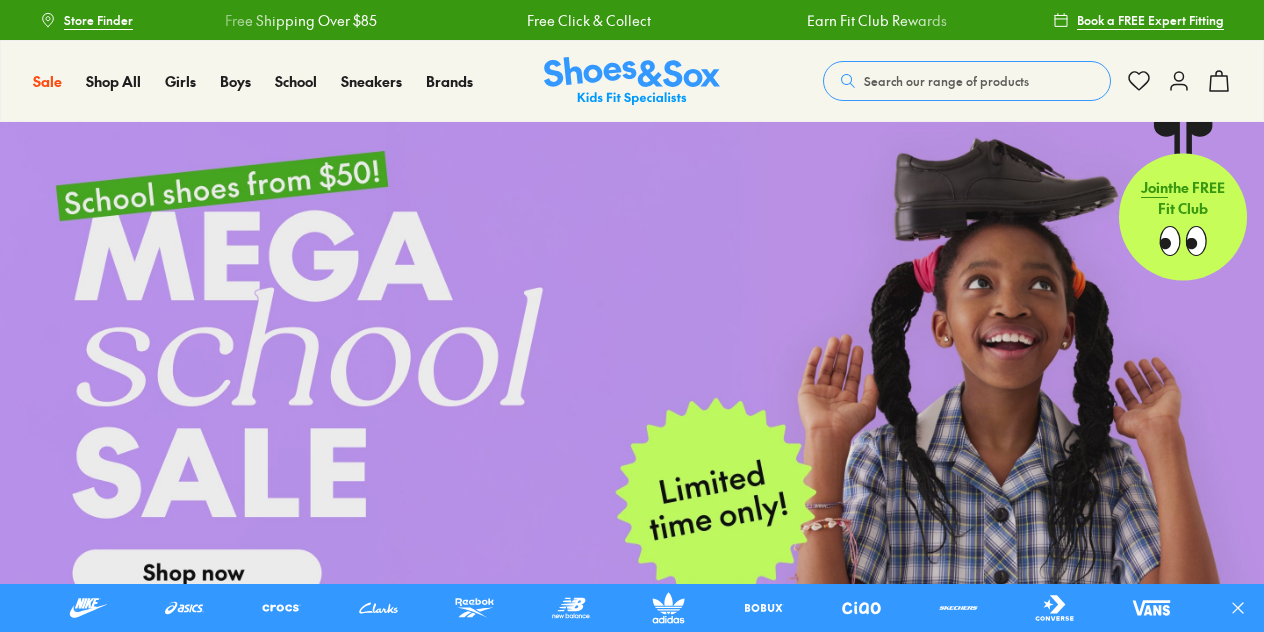 scroll, scrollTop: 300, scrollLeft: 0, axis: vertical 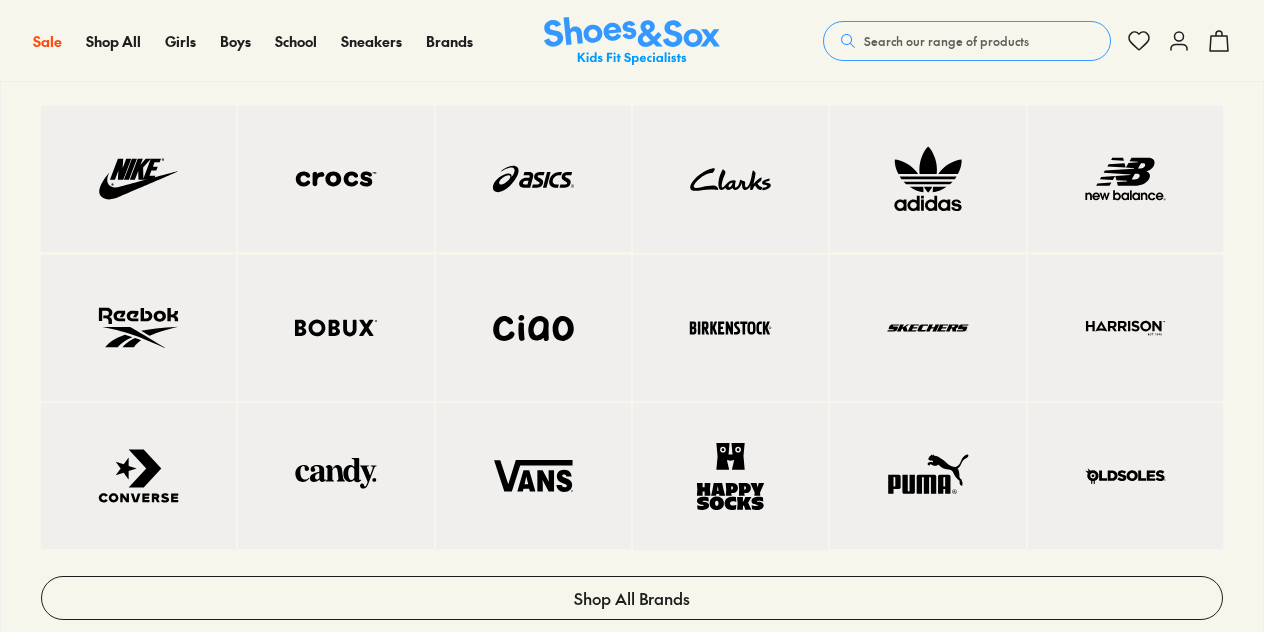 click at bounding box center [533, 179] 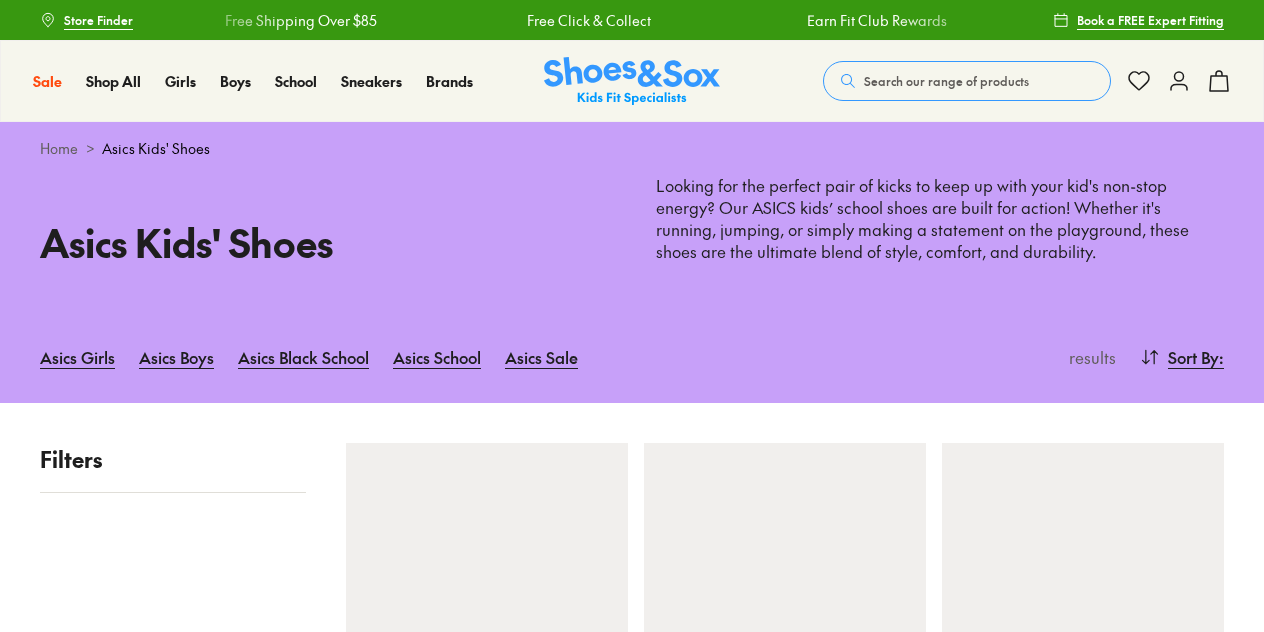scroll, scrollTop: 0, scrollLeft: 0, axis: both 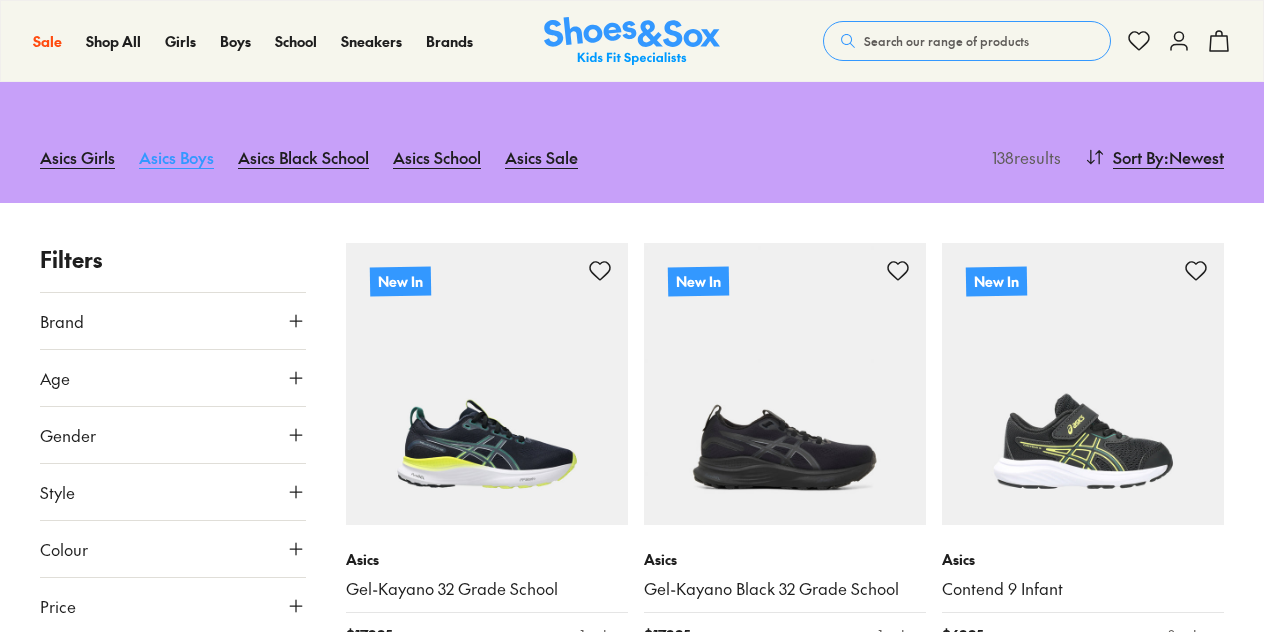 click on "Asics Boys" at bounding box center (176, 157) 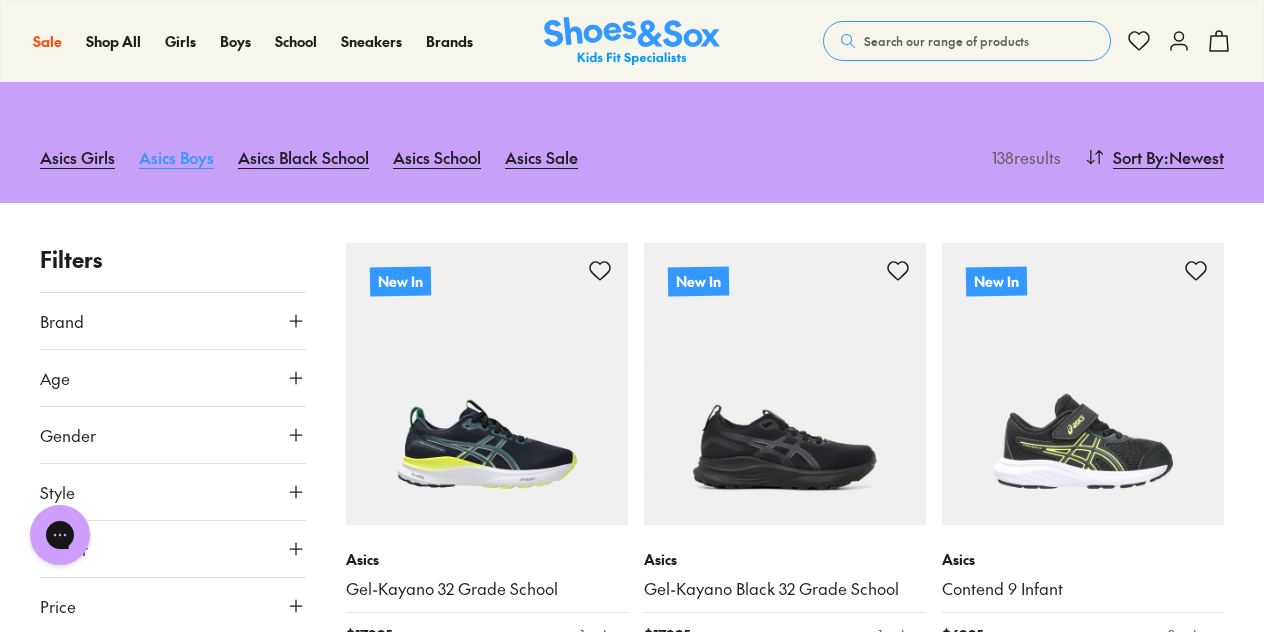 scroll, scrollTop: 0, scrollLeft: 0, axis: both 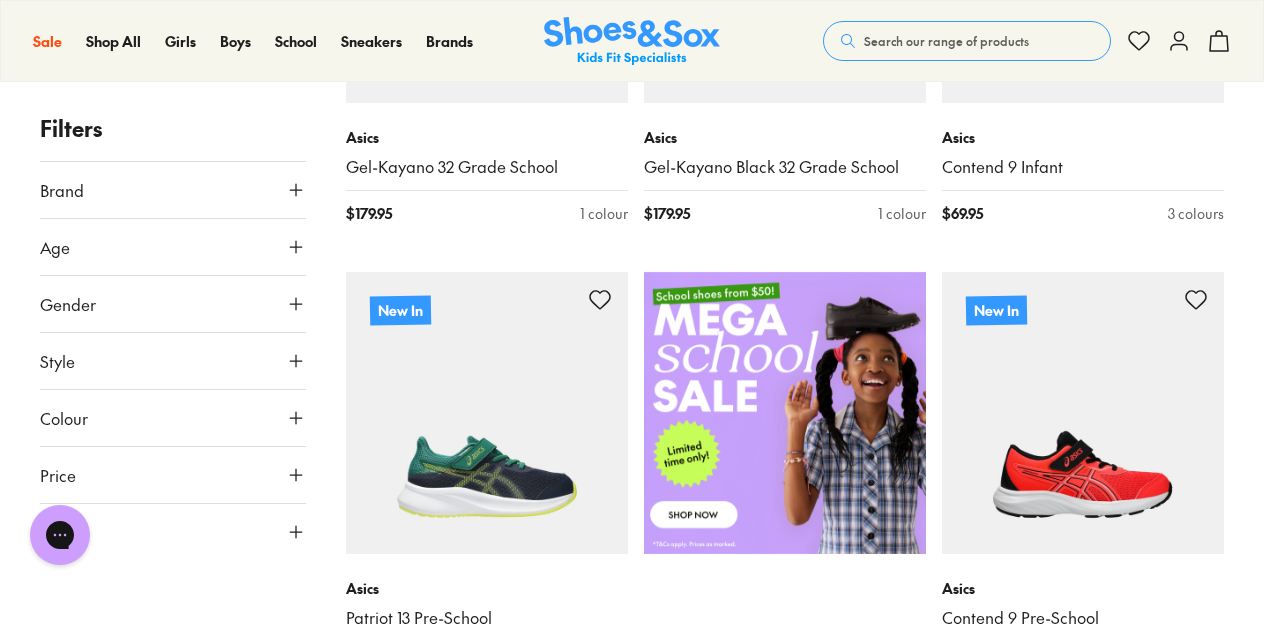 click on "Size" at bounding box center [173, 532] 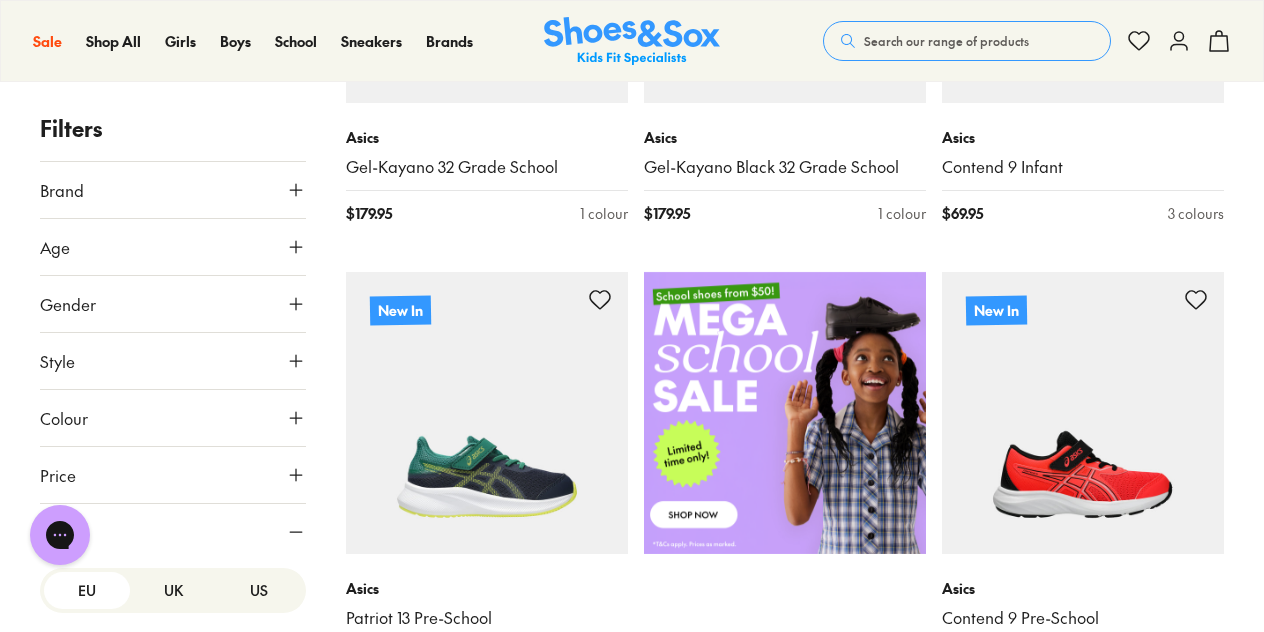 click on "US" at bounding box center (259, 590) 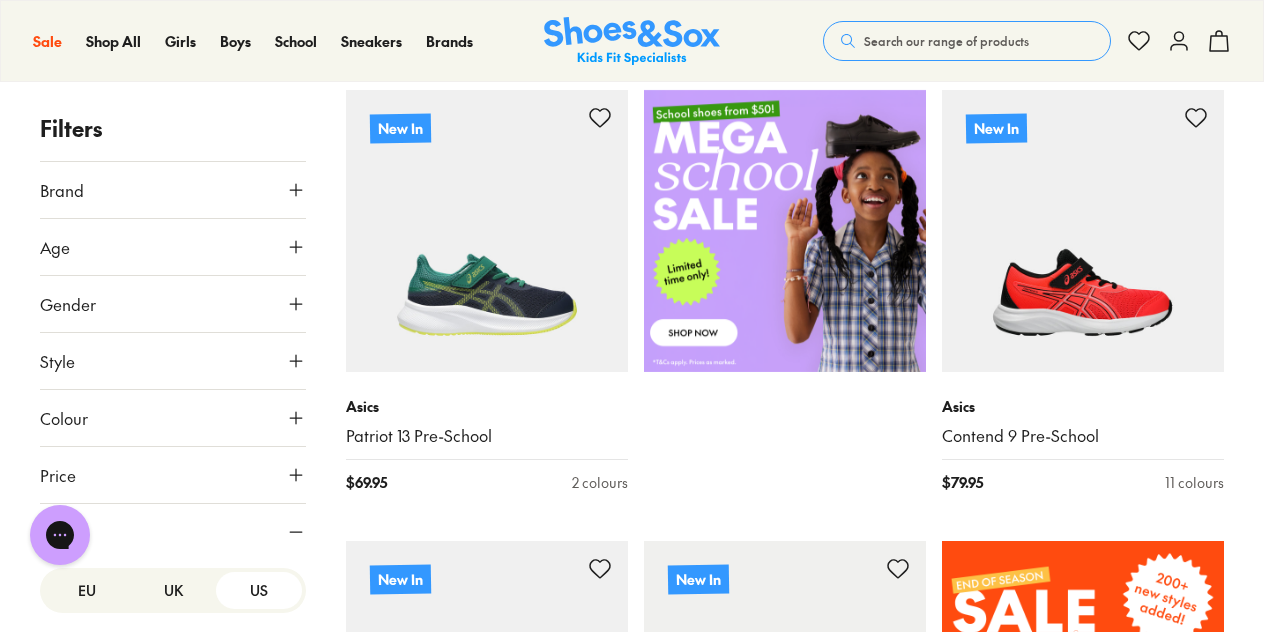 scroll, scrollTop: 900, scrollLeft: 0, axis: vertical 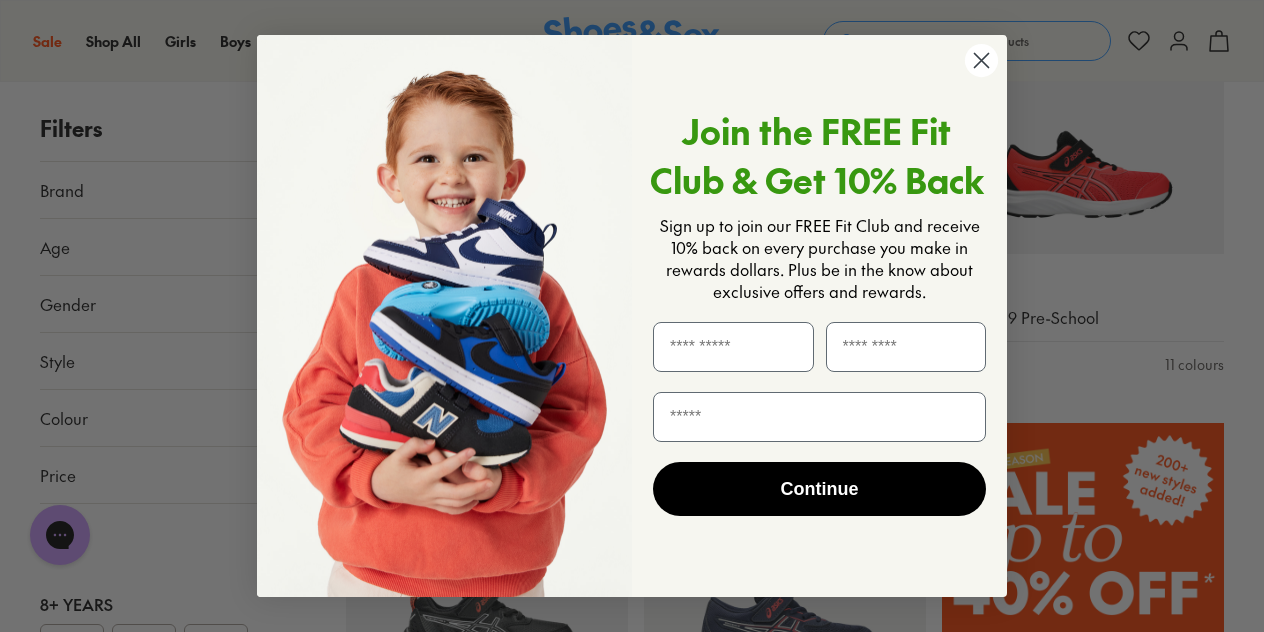 click 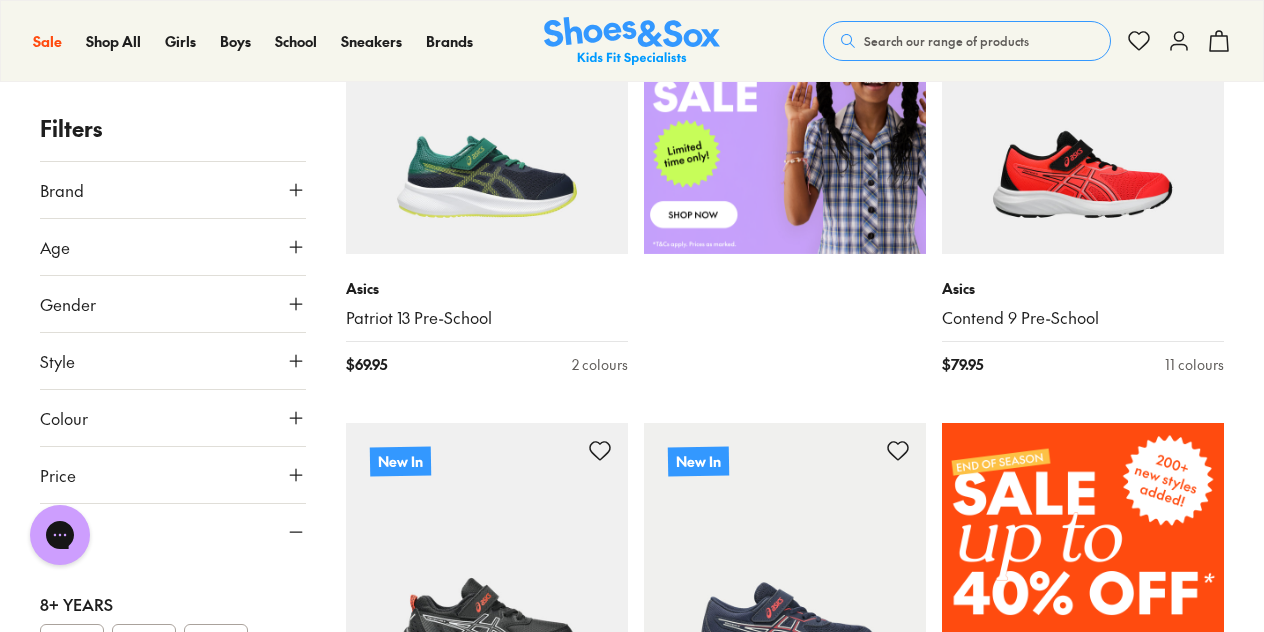 scroll, scrollTop: 100, scrollLeft: 0, axis: vertical 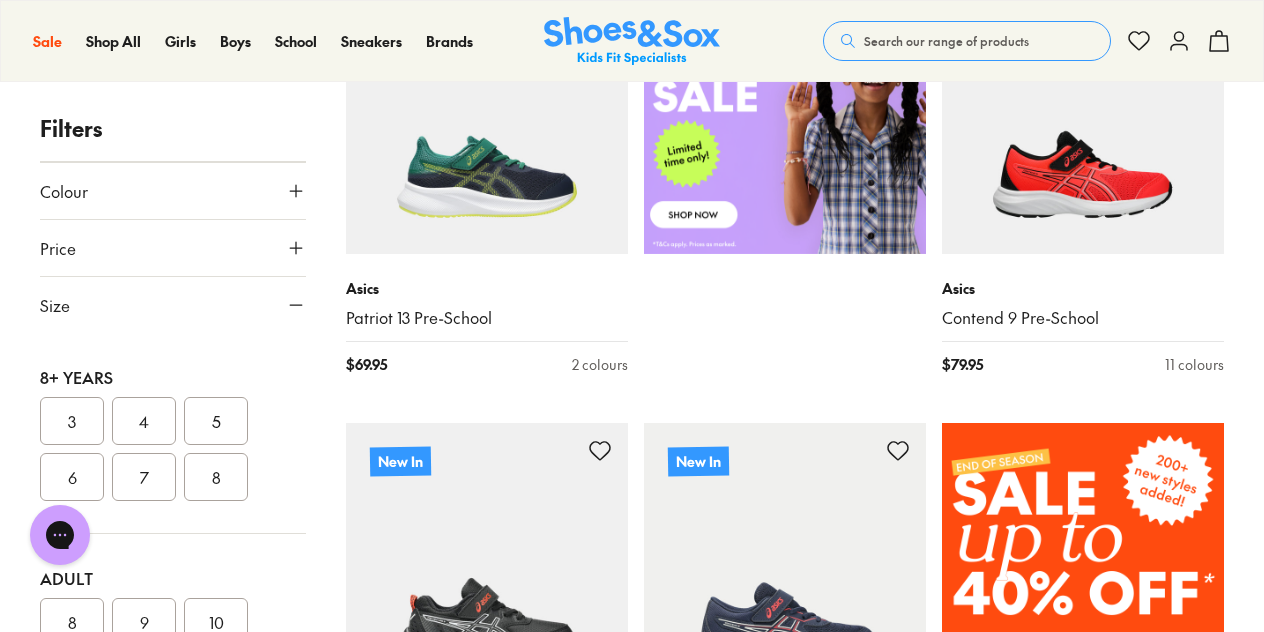 click on "6" at bounding box center (72, 477) 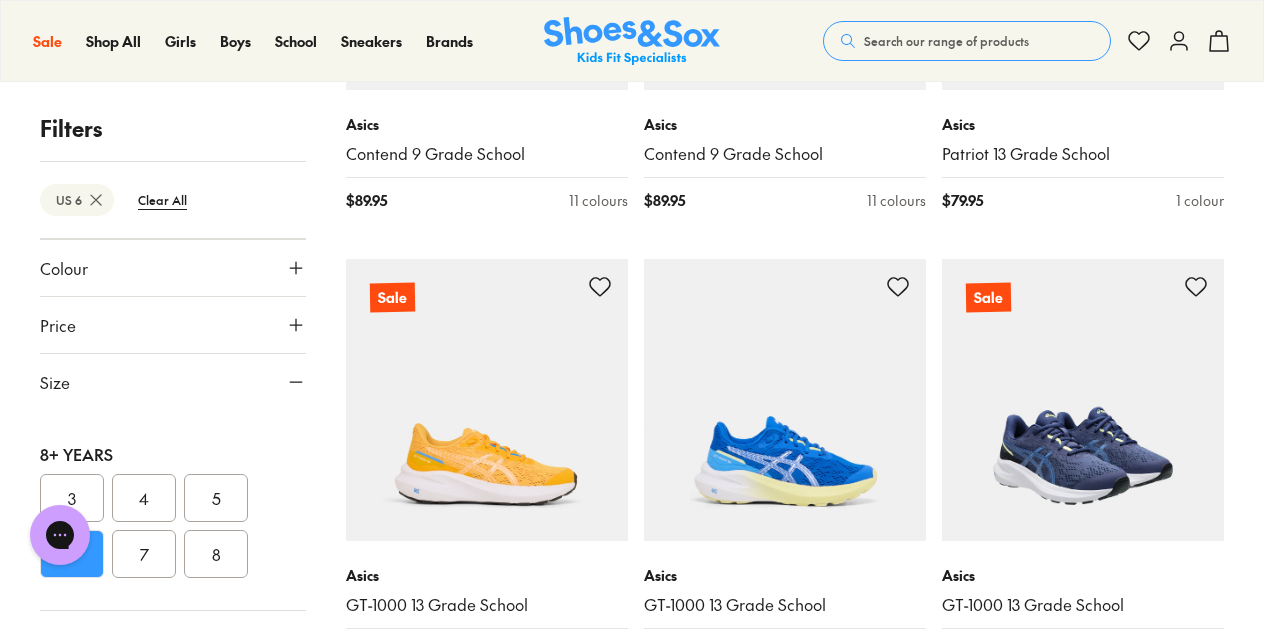 scroll, scrollTop: 4218, scrollLeft: 0, axis: vertical 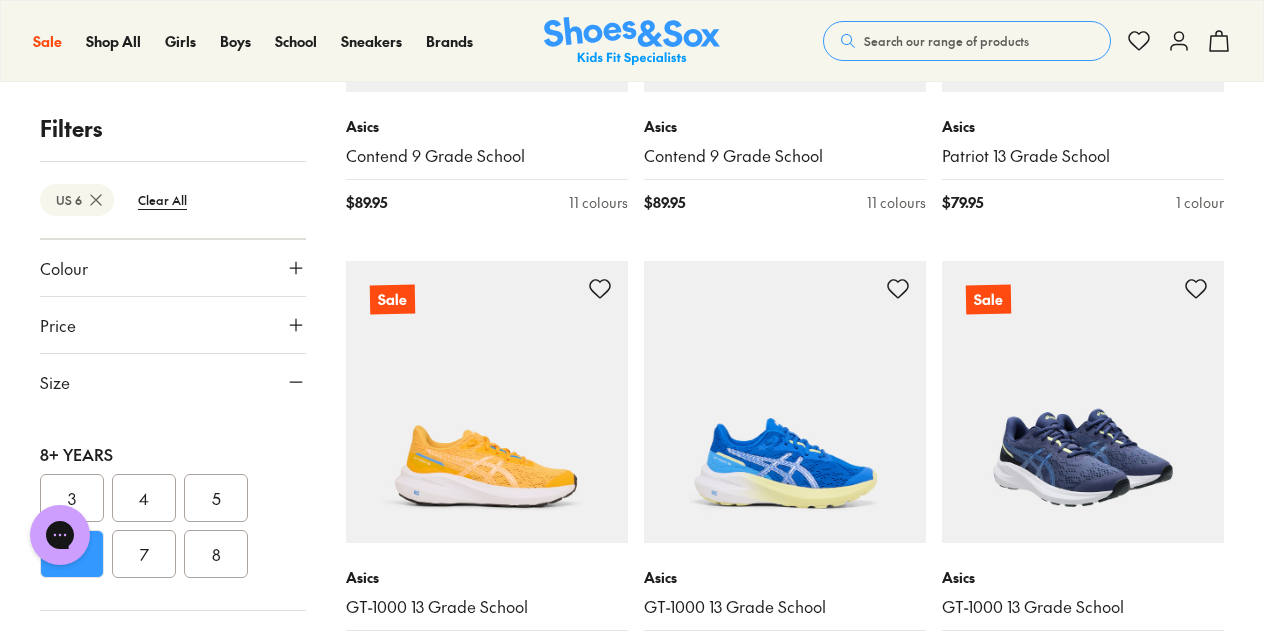 click at bounding box center (1083, 402) 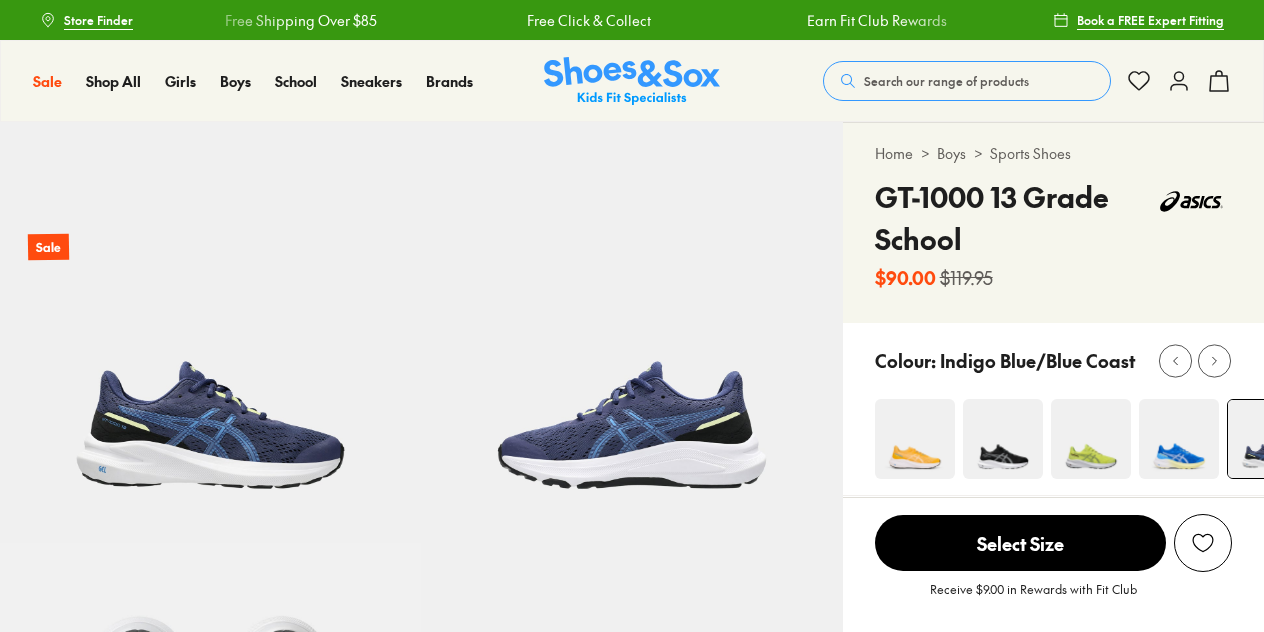 scroll, scrollTop: 0, scrollLeft: 0, axis: both 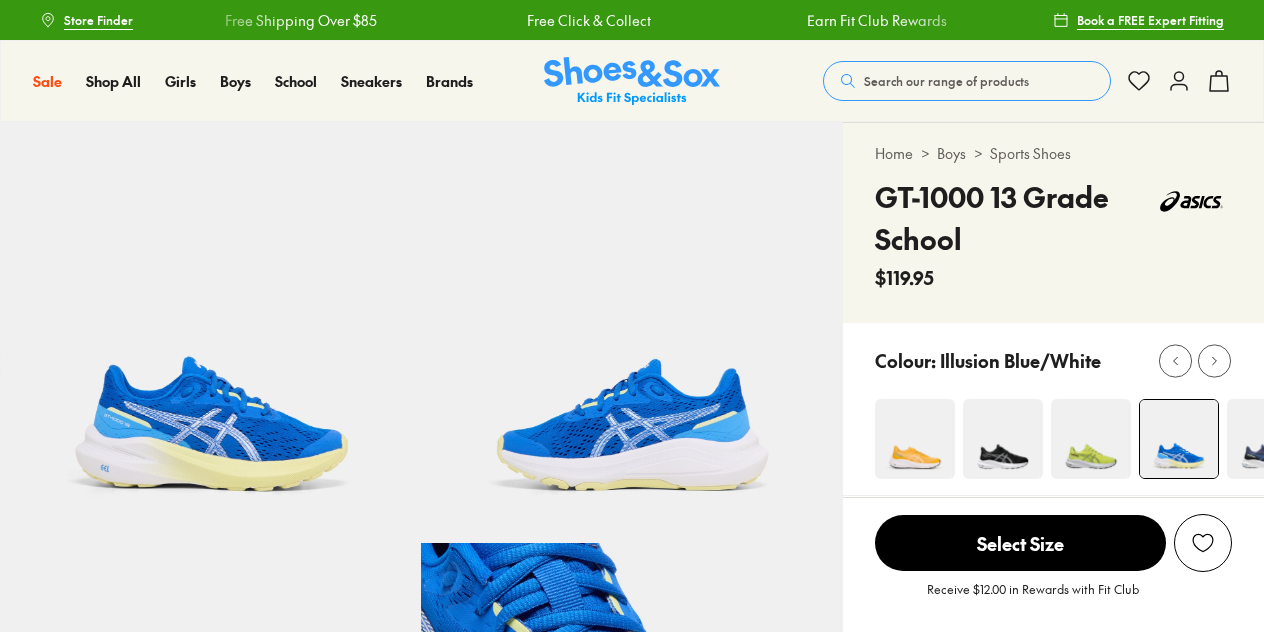 select on "*" 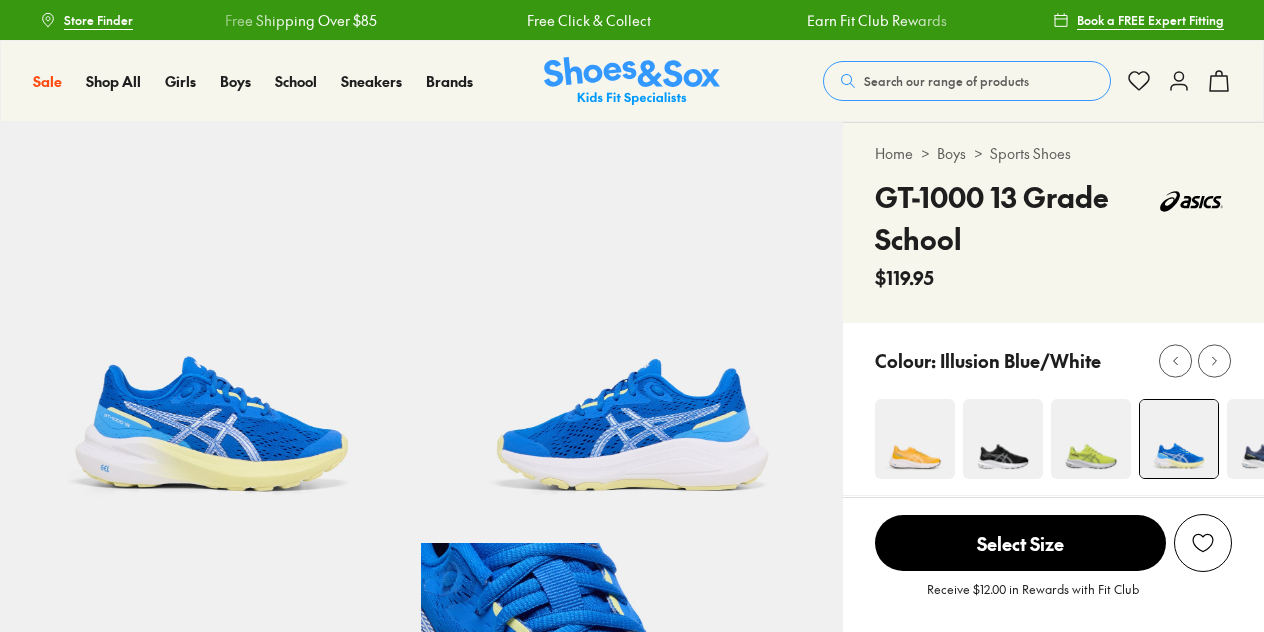 click at bounding box center [1091, 439] 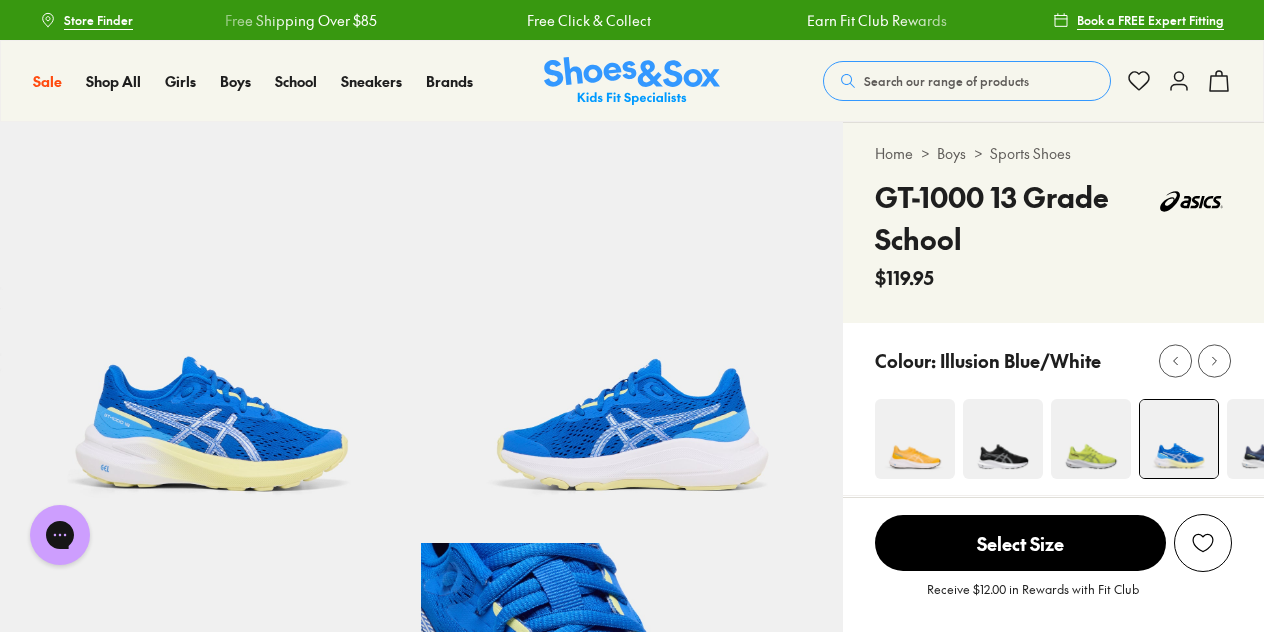 scroll, scrollTop: 0, scrollLeft: 0, axis: both 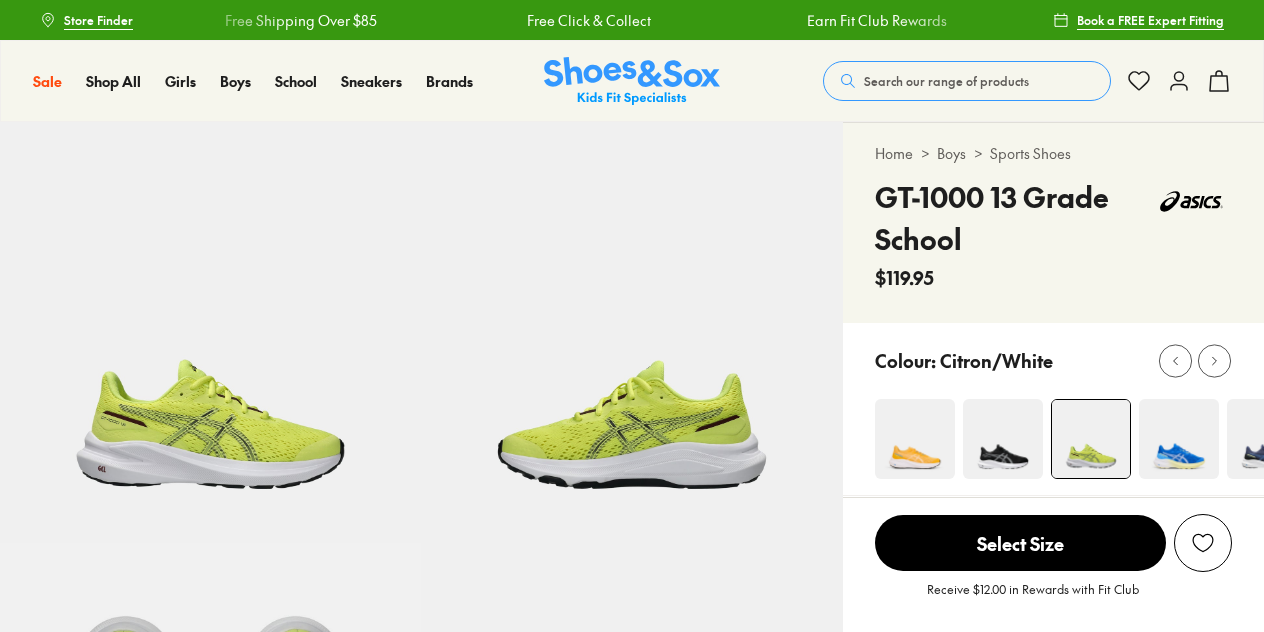 select on "*" 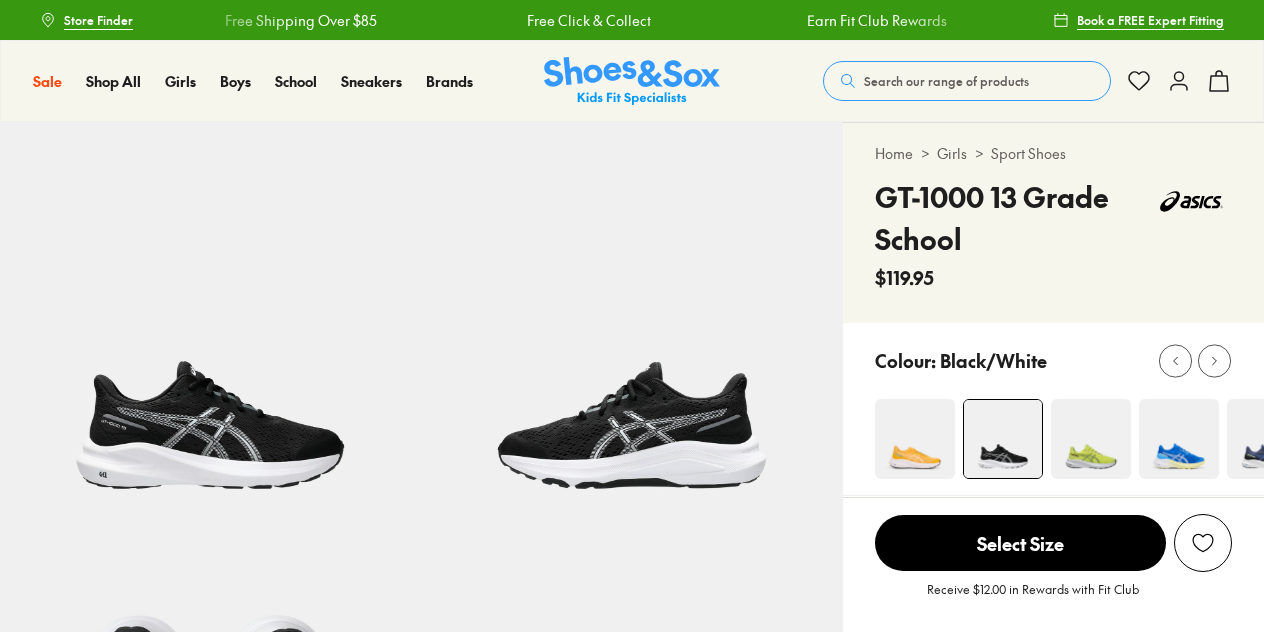 scroll, scrollTop: 0, scrollLeft: 0, axis: both 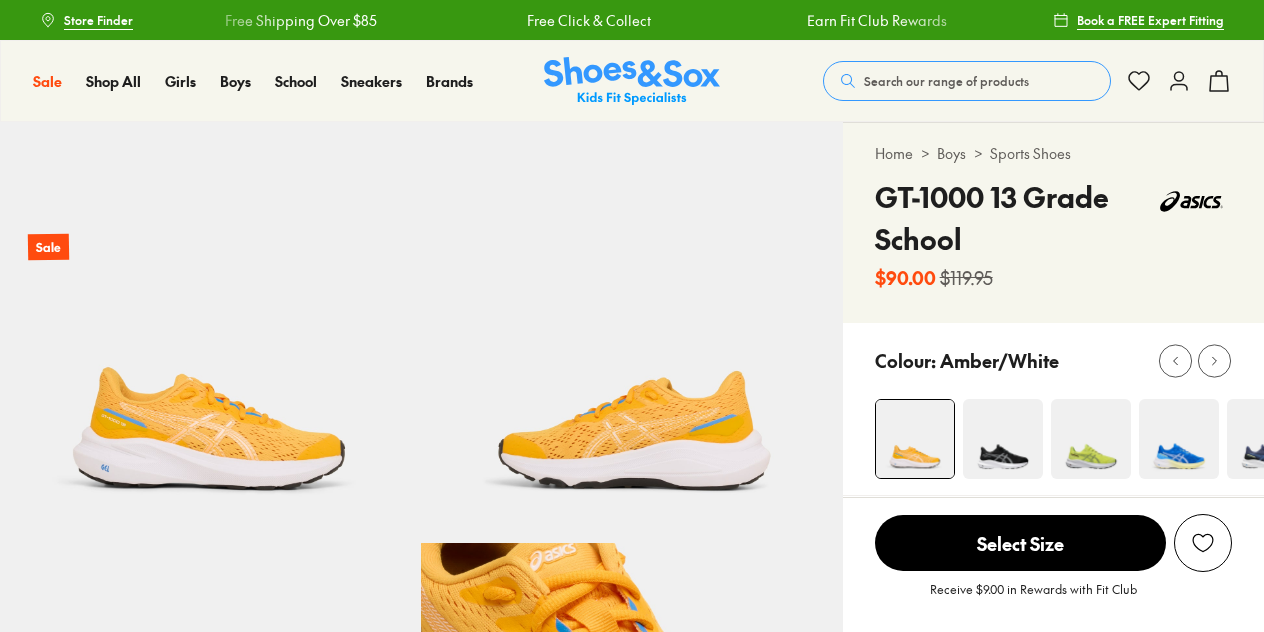 select on "*" 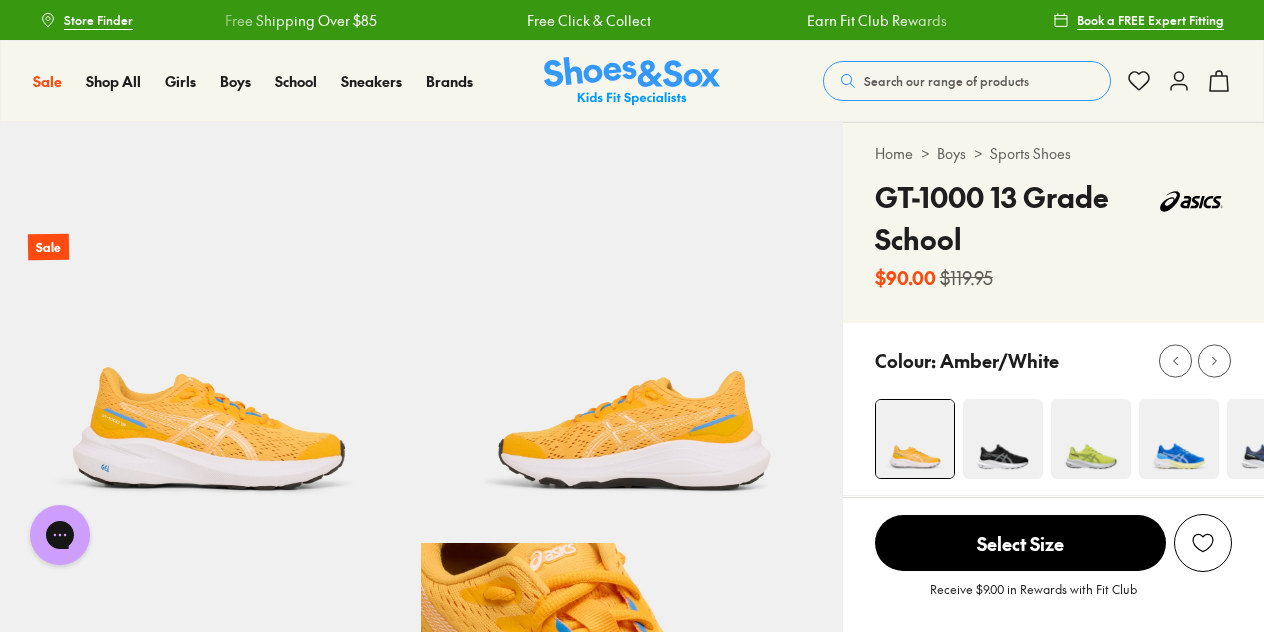 scroll, scrollTop: 0, scrollLeft: 0, axis: both 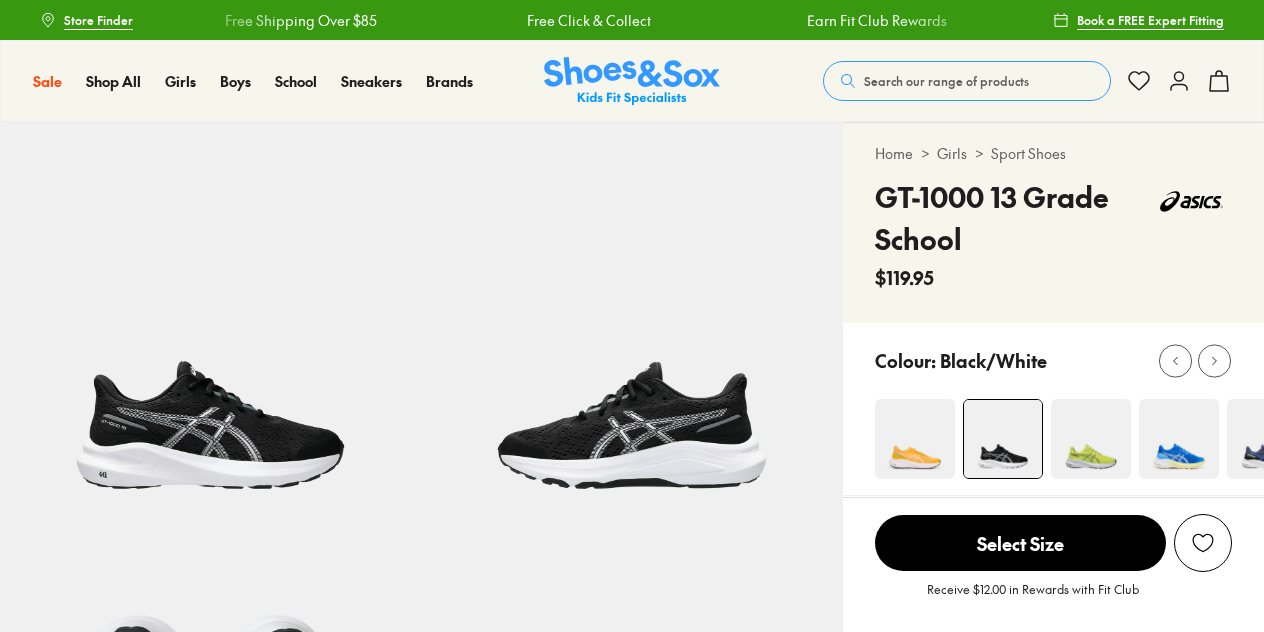 select on "*" 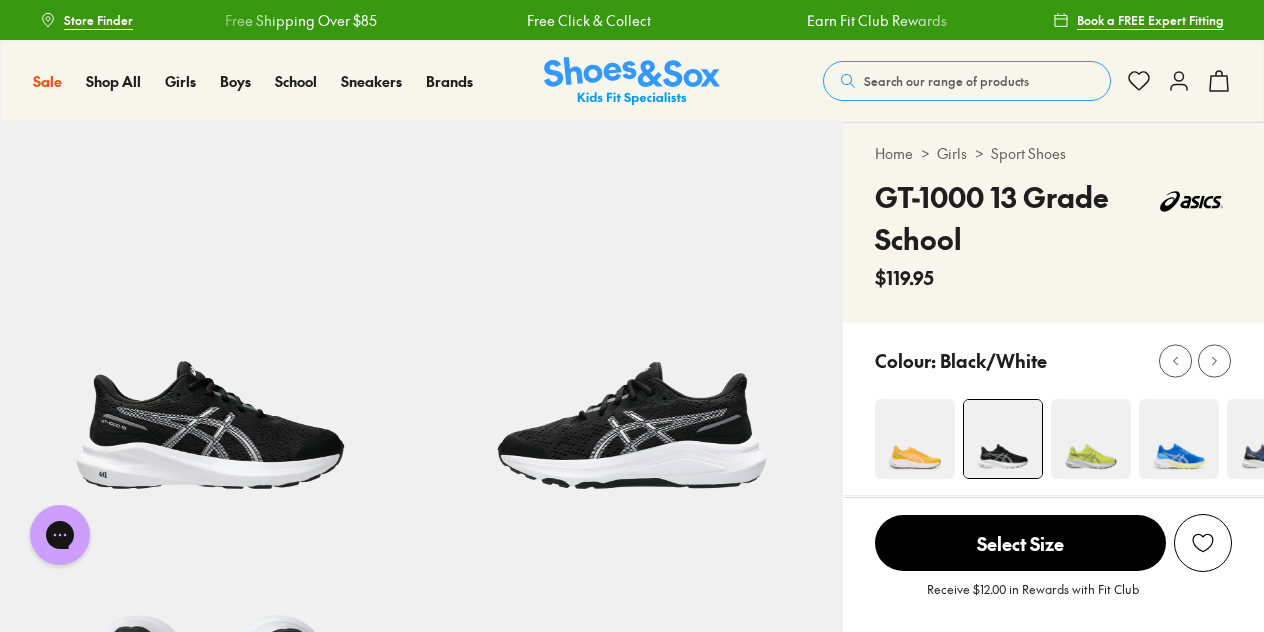 scroll, scrollTop: 0, scrollLeft: 0, axis: both 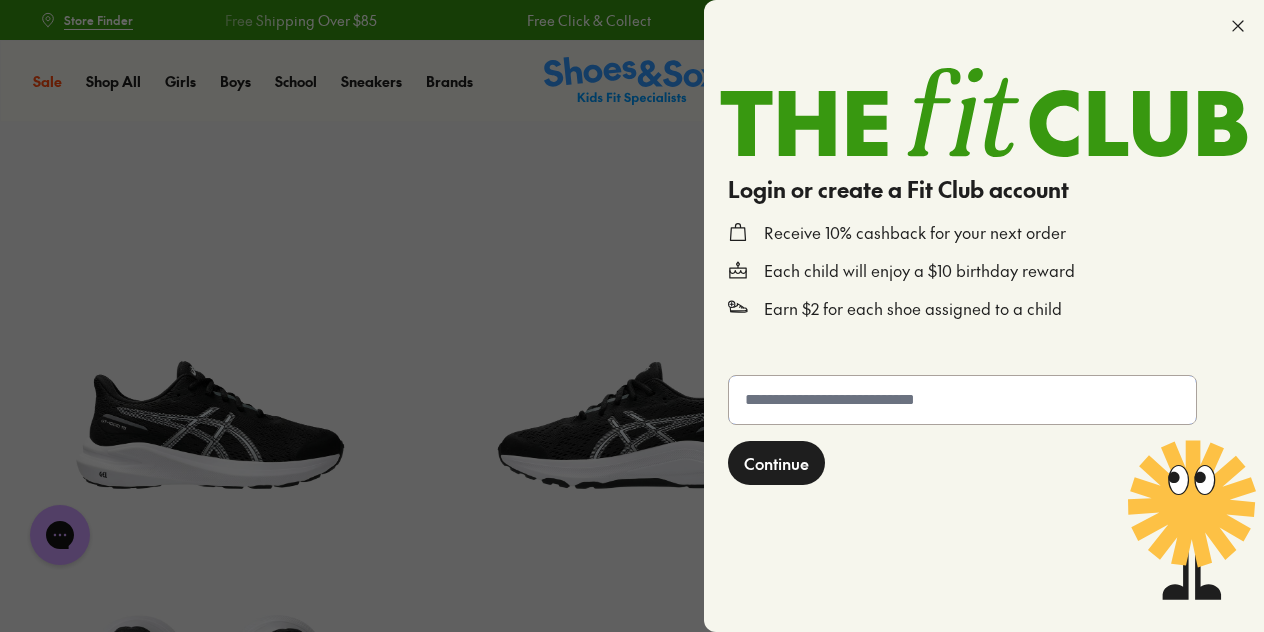 click 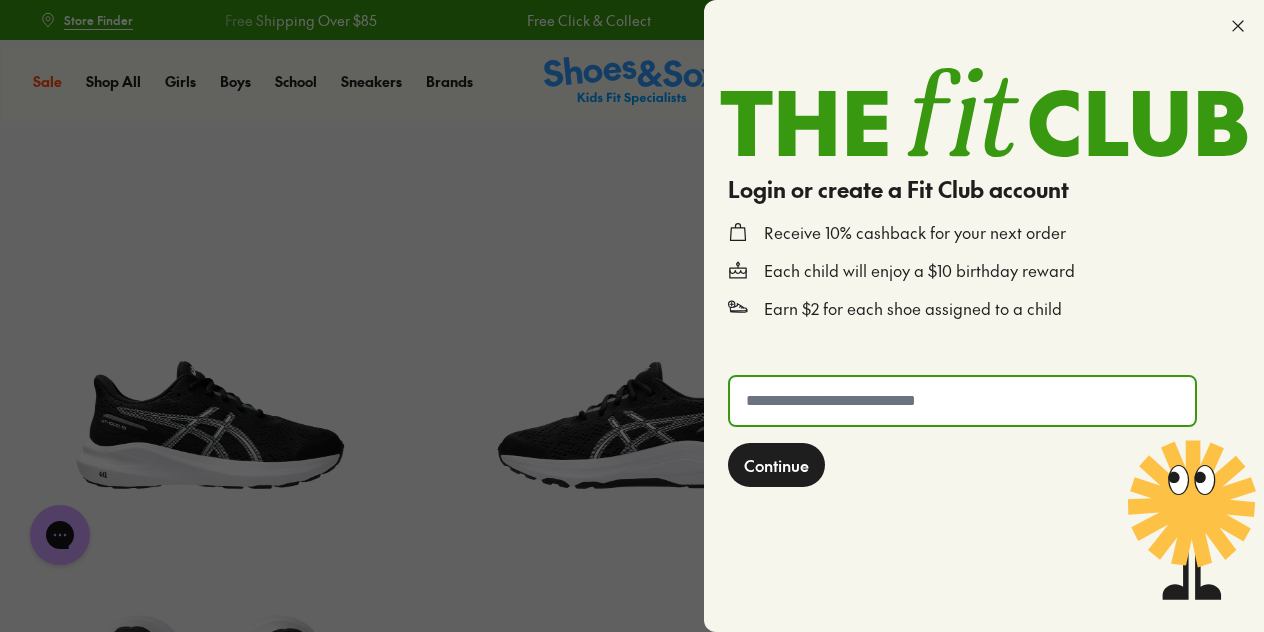 type on "**********" 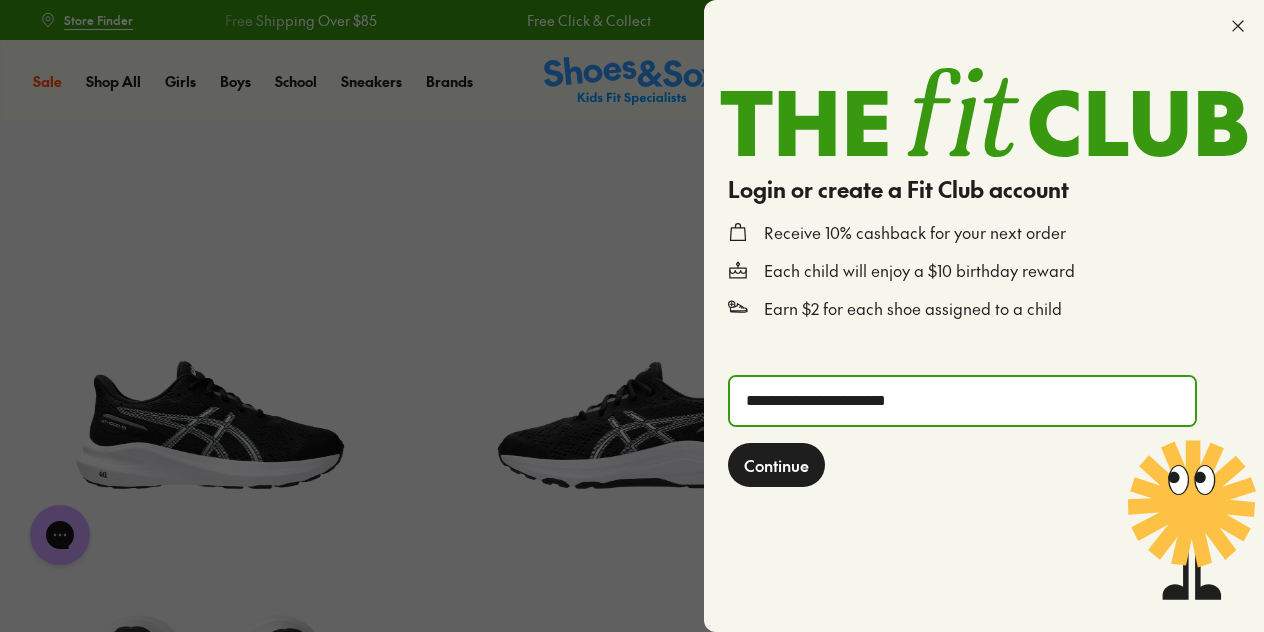 click on "Continue" 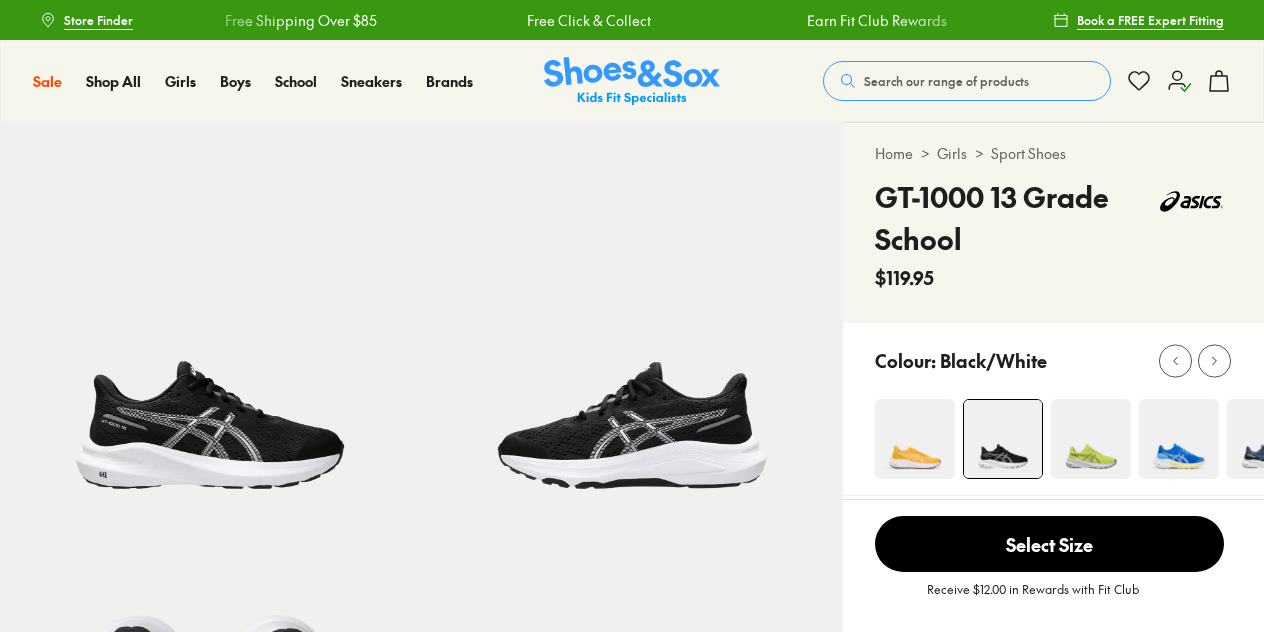 scroll, scrollTop: 0, scrollLeft: 0, axis: both 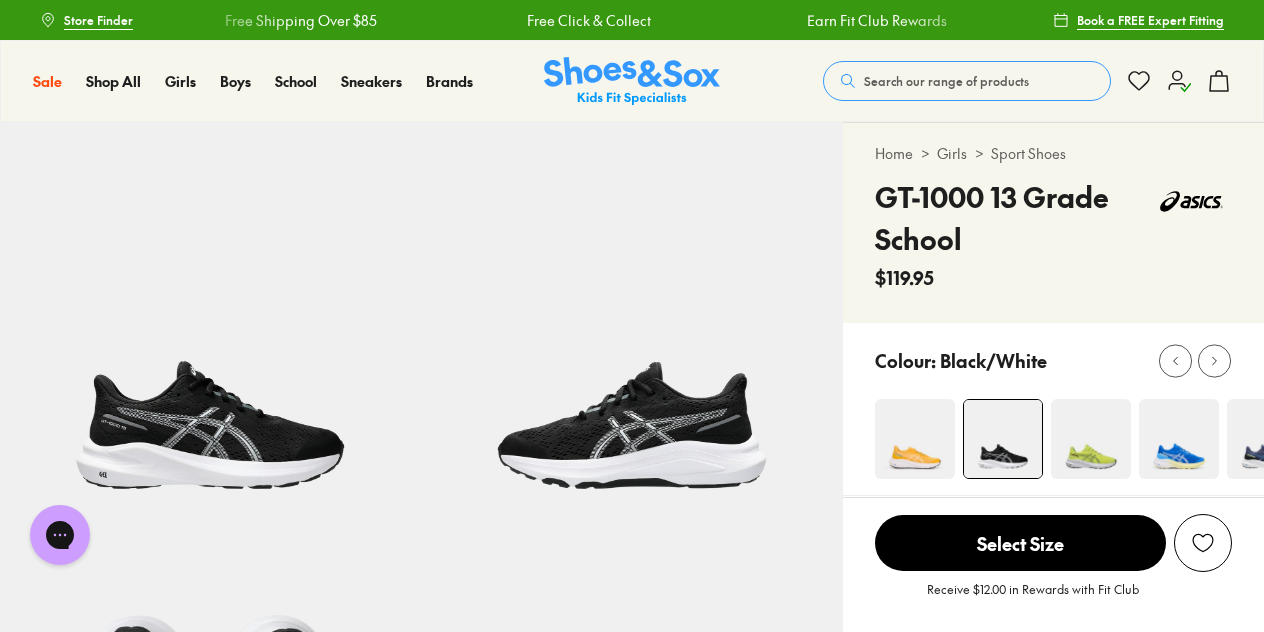 click 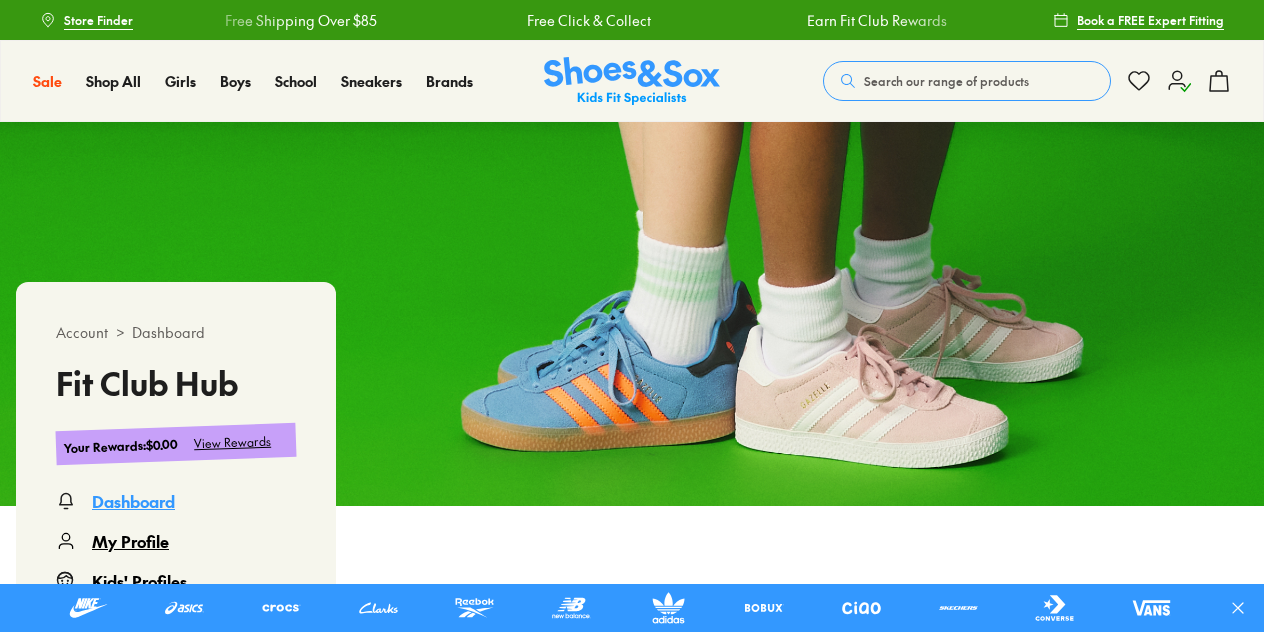 scroll, scrollTop: 0, scrollLeft: 0, axis: both 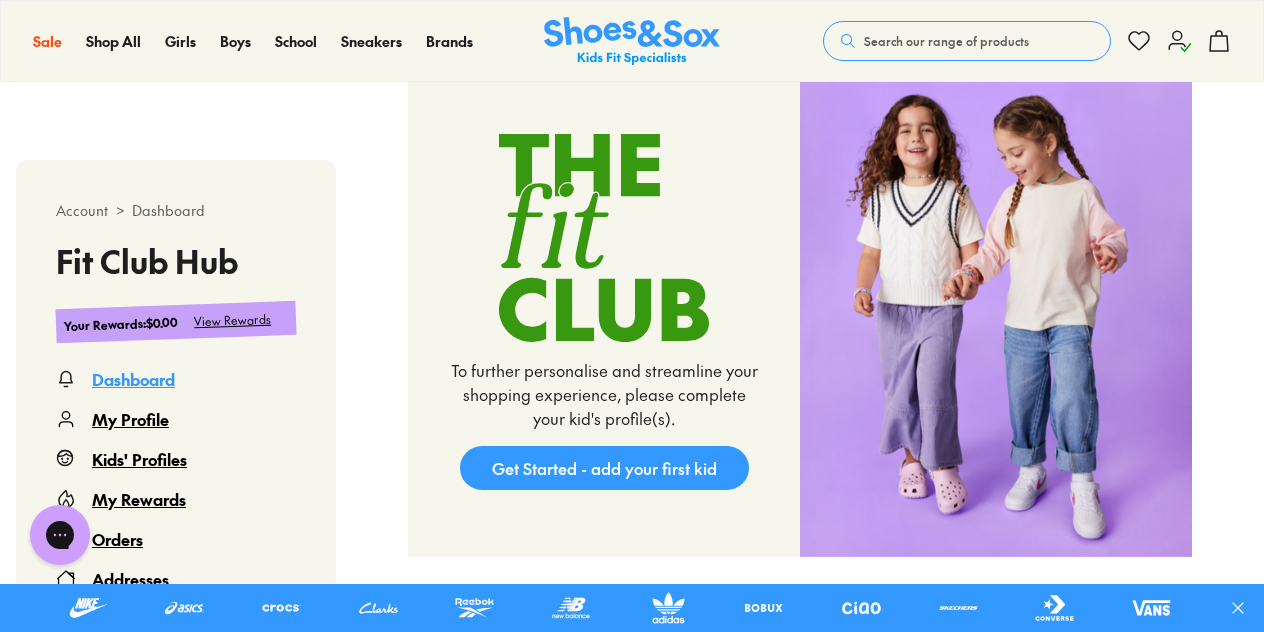 click on "Kids' Profiles" at bounding box center (139, 459) 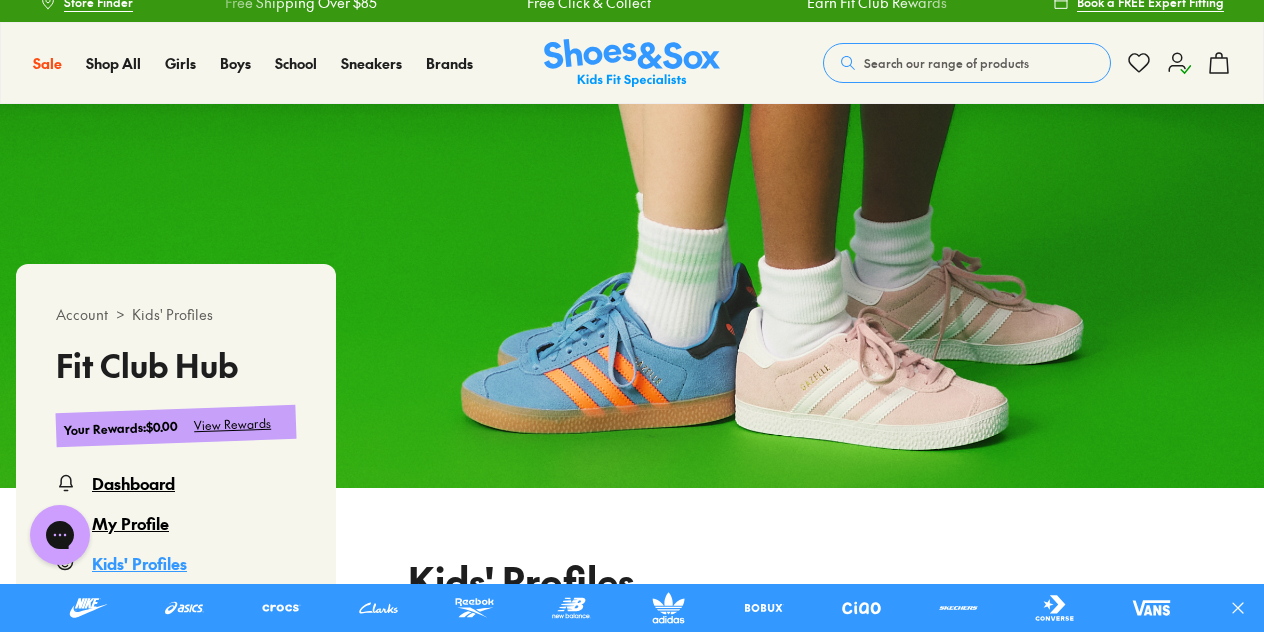 scroll, scrollTop: 0, scrollLeft: 0, axis: both 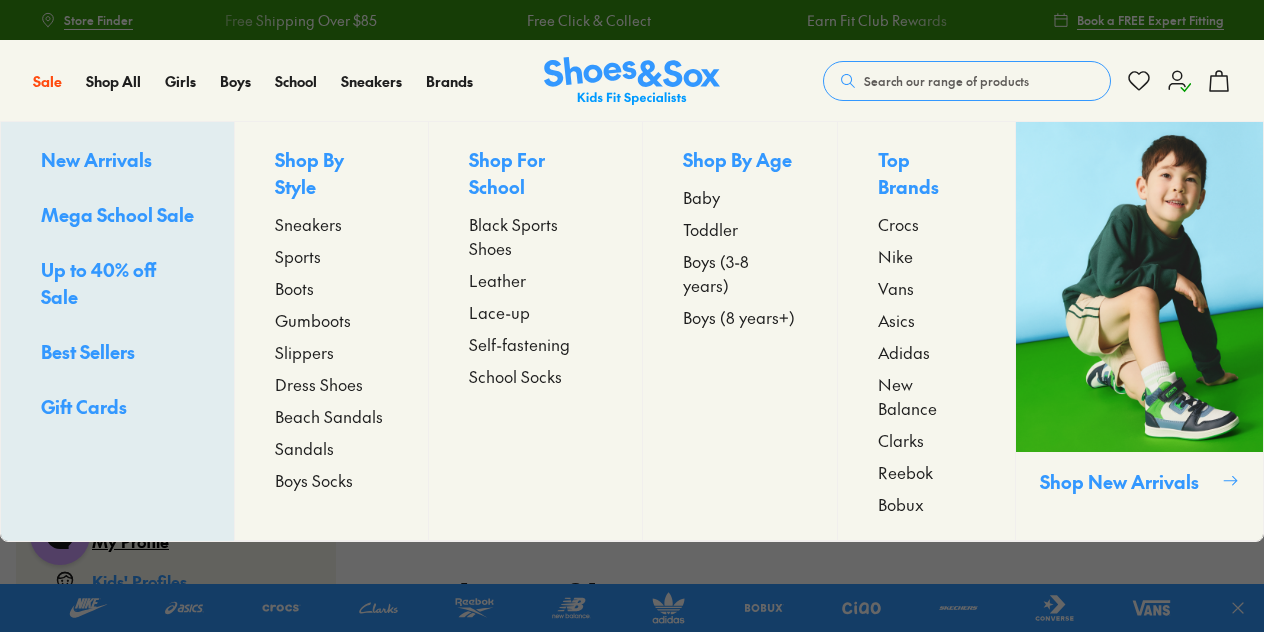 click on "Up to 40% off Sale" at bounding box center [98, 283] 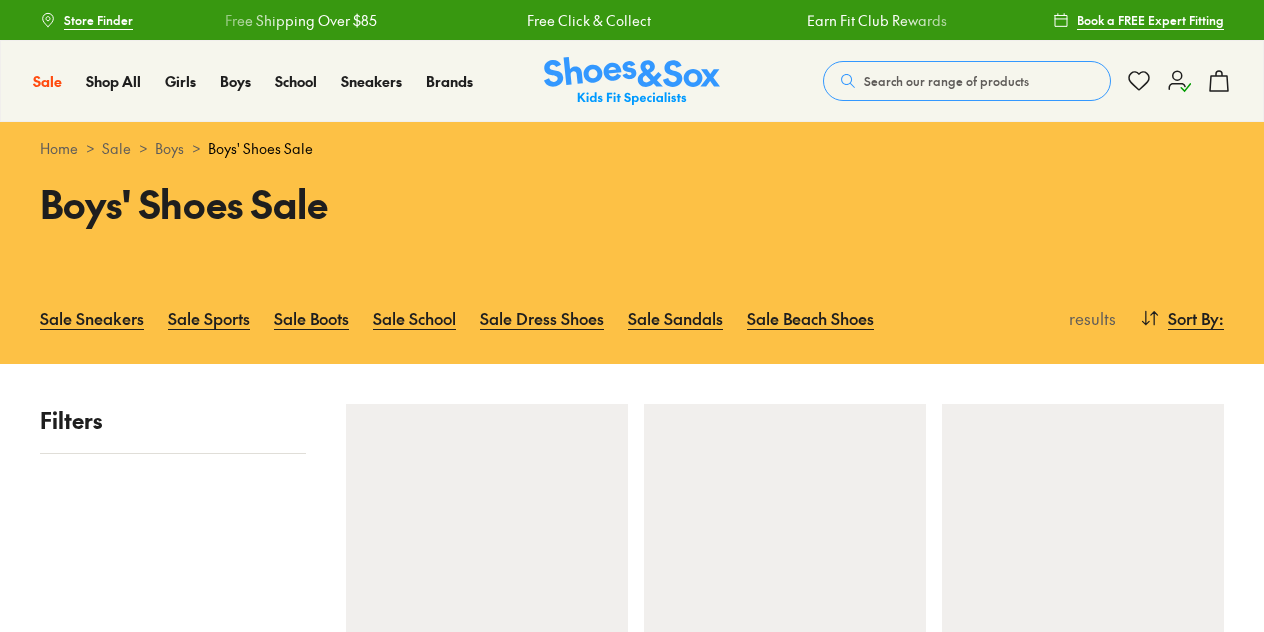 scroll, scrollTop: 0, scrollLeft: 0, axis: both 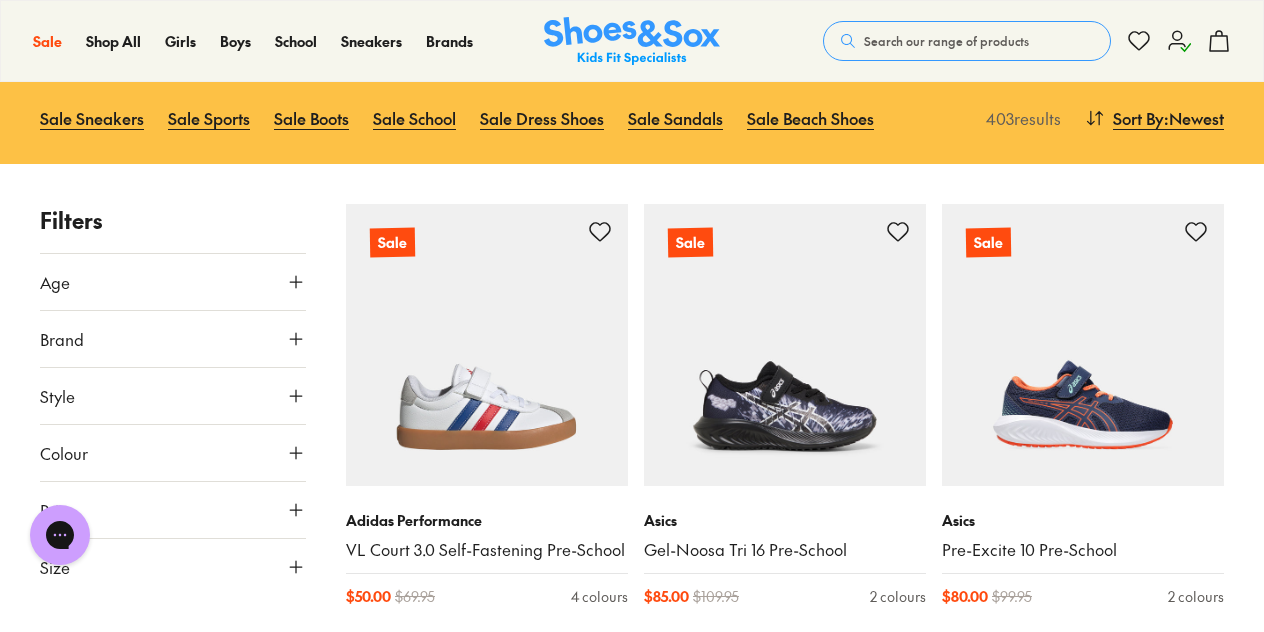 click 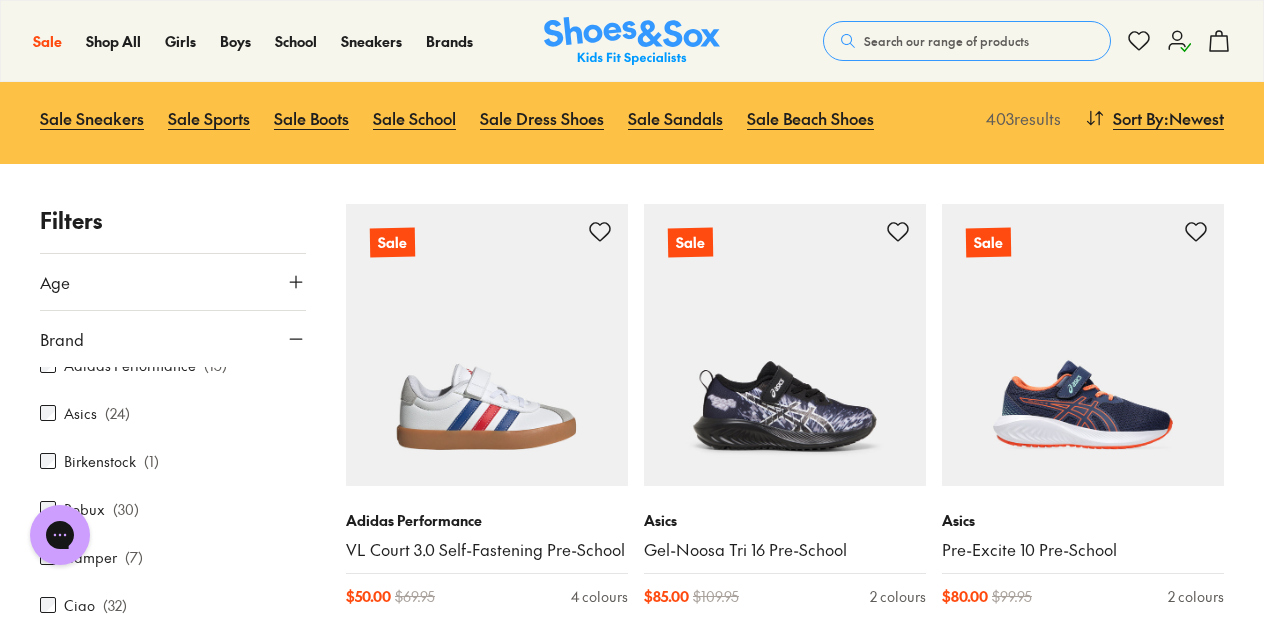 scroll, scrollTop: 100, scrollLeft: 0, axis: vertical 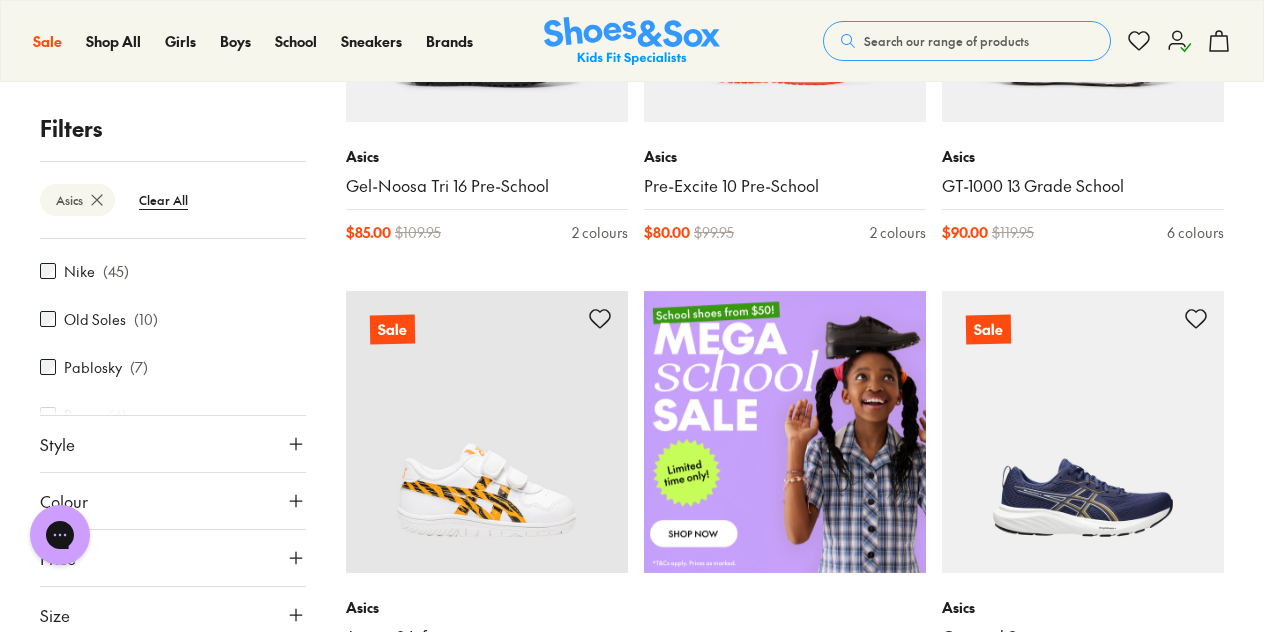 click 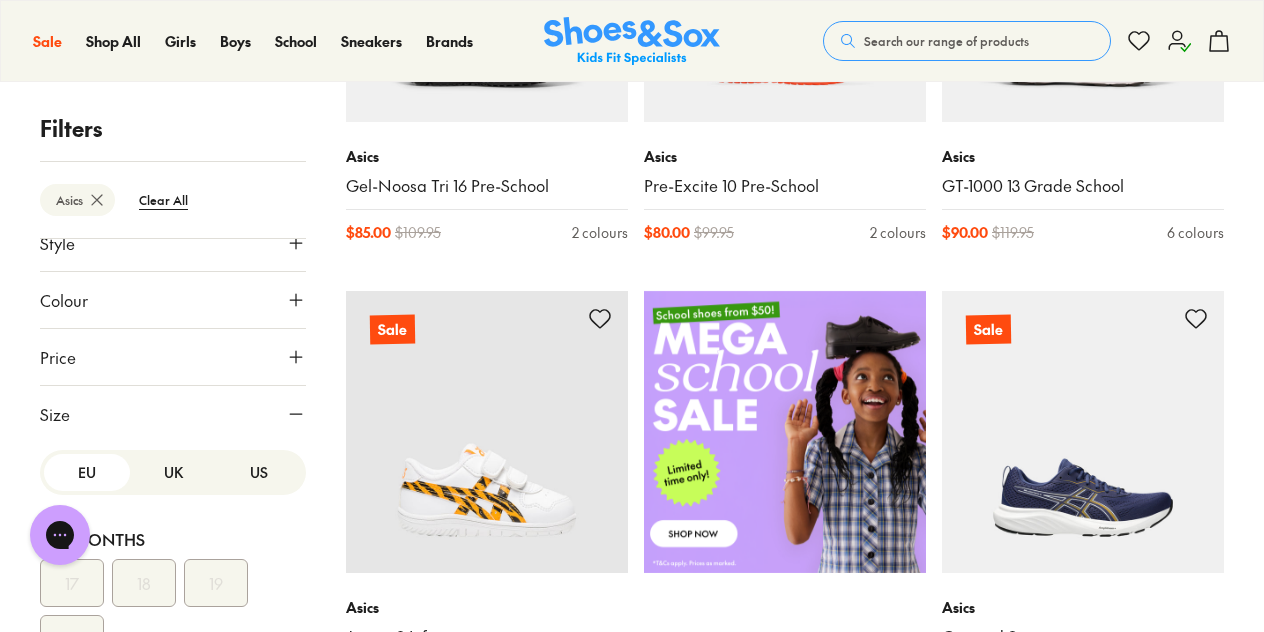scroll, scrollTop: 621, scrollLeft: 0, axis: vertical 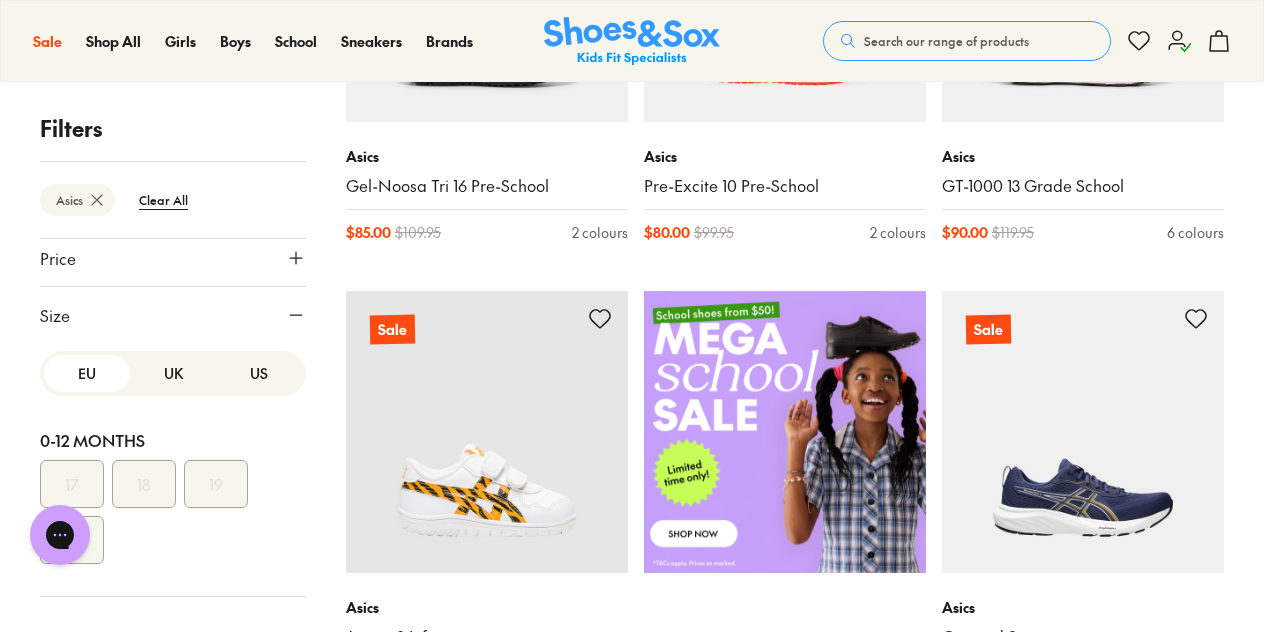 click on "US" at bounding box center (259, 373) 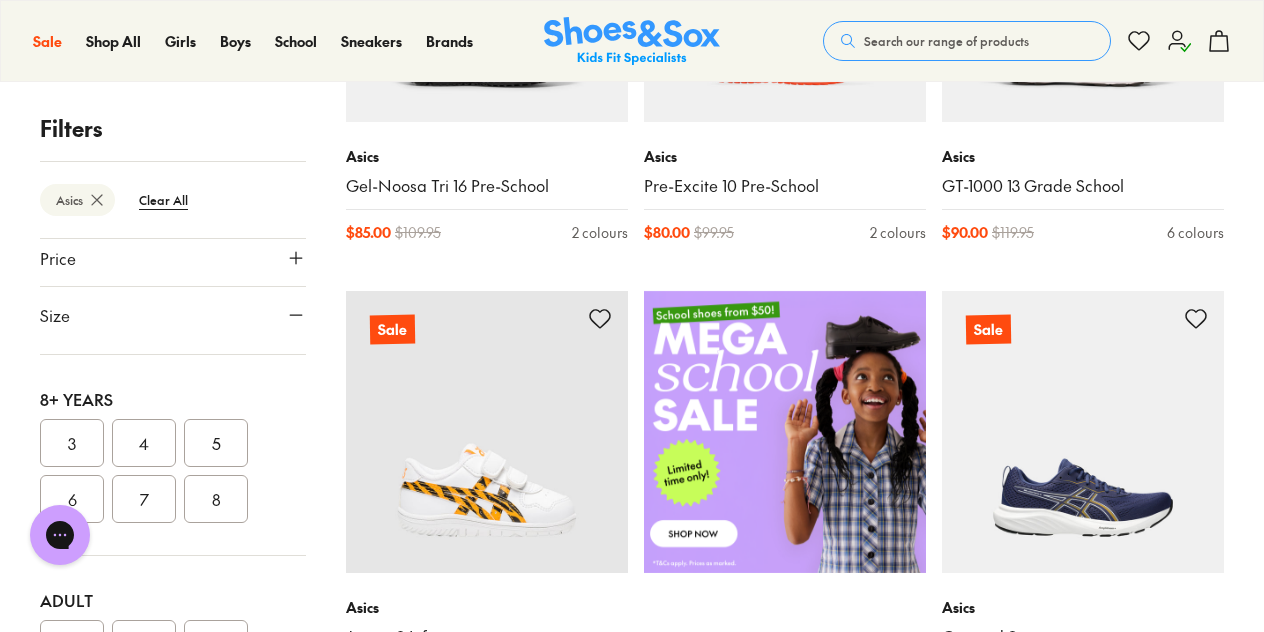scroll, scrollTop: 664, scrollLeft: 0, axis: vertical 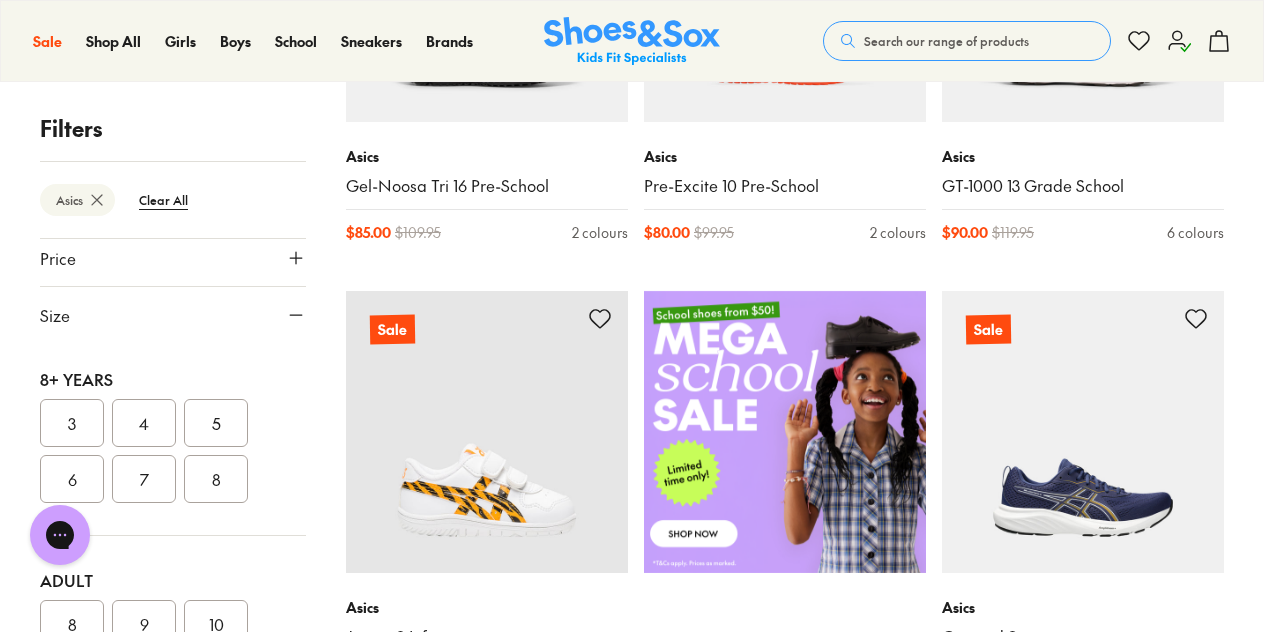 click on "6" at bounding box center (72, 479) 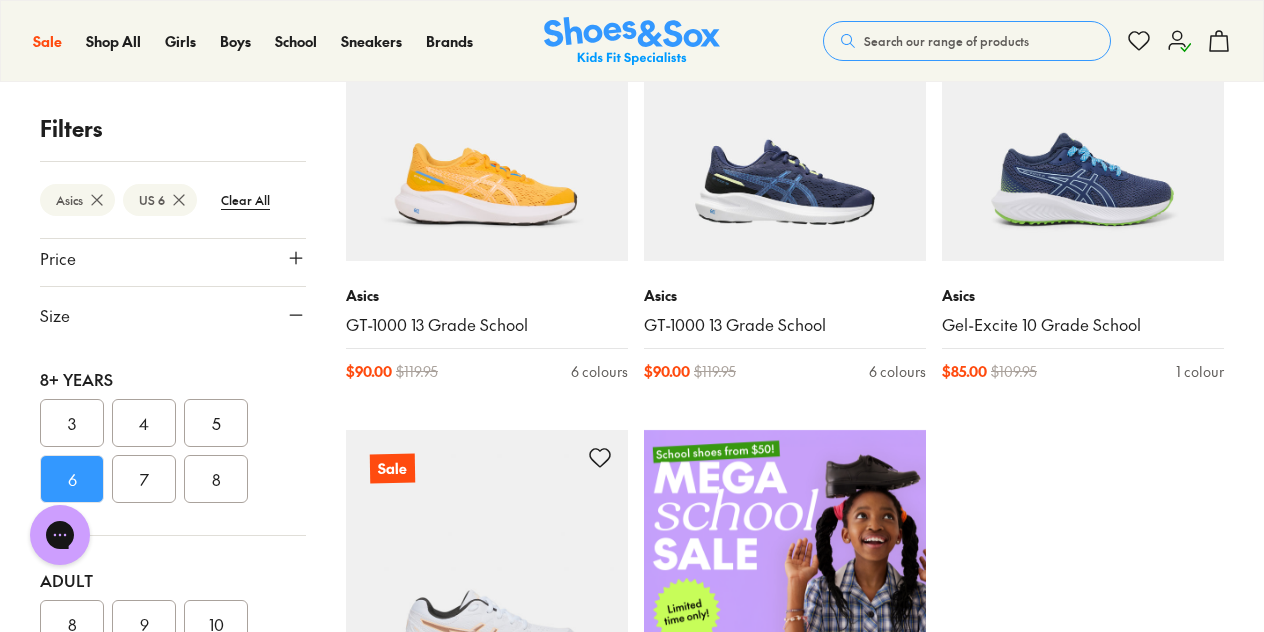 scroll, scrollTop: 400, scrollLeft: 0, axis: vertical 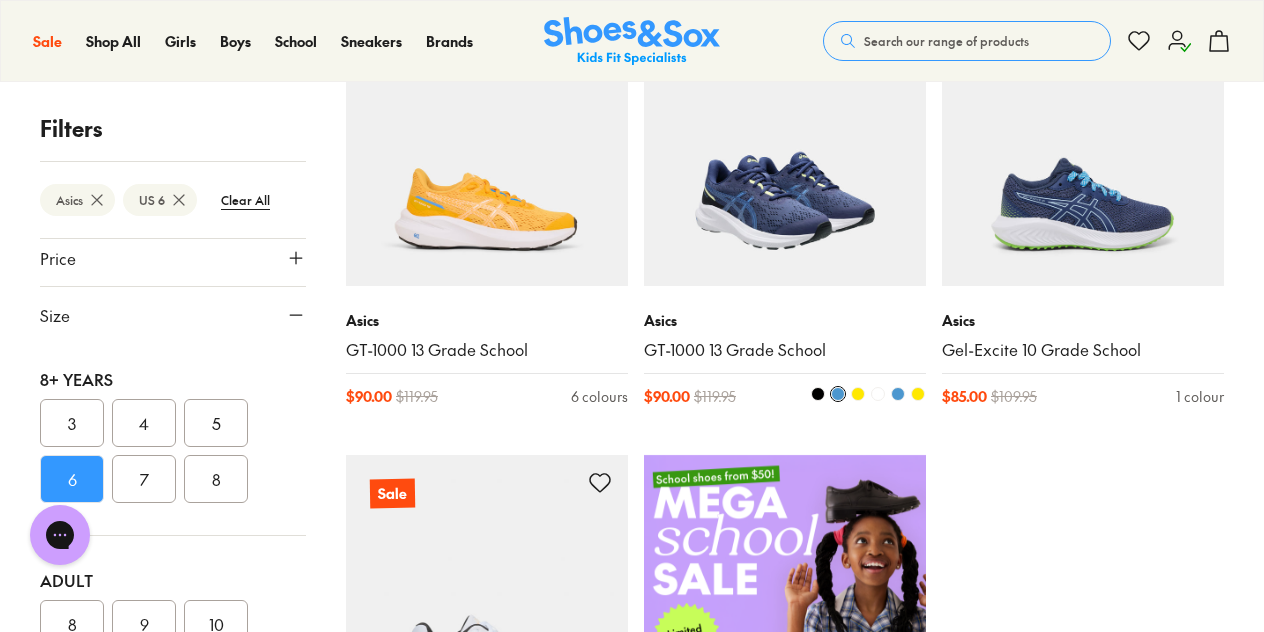 click at bounding box center [785, 145] 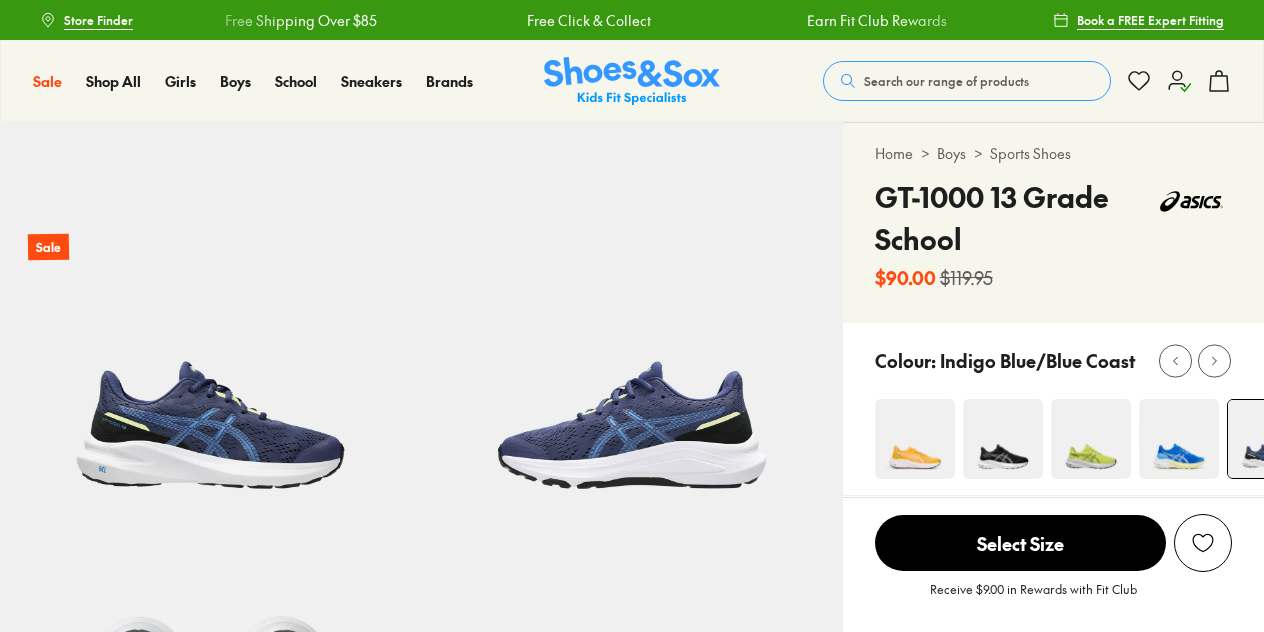 scroll, scrollTop: 0, scrollLeft: 0, axis: both 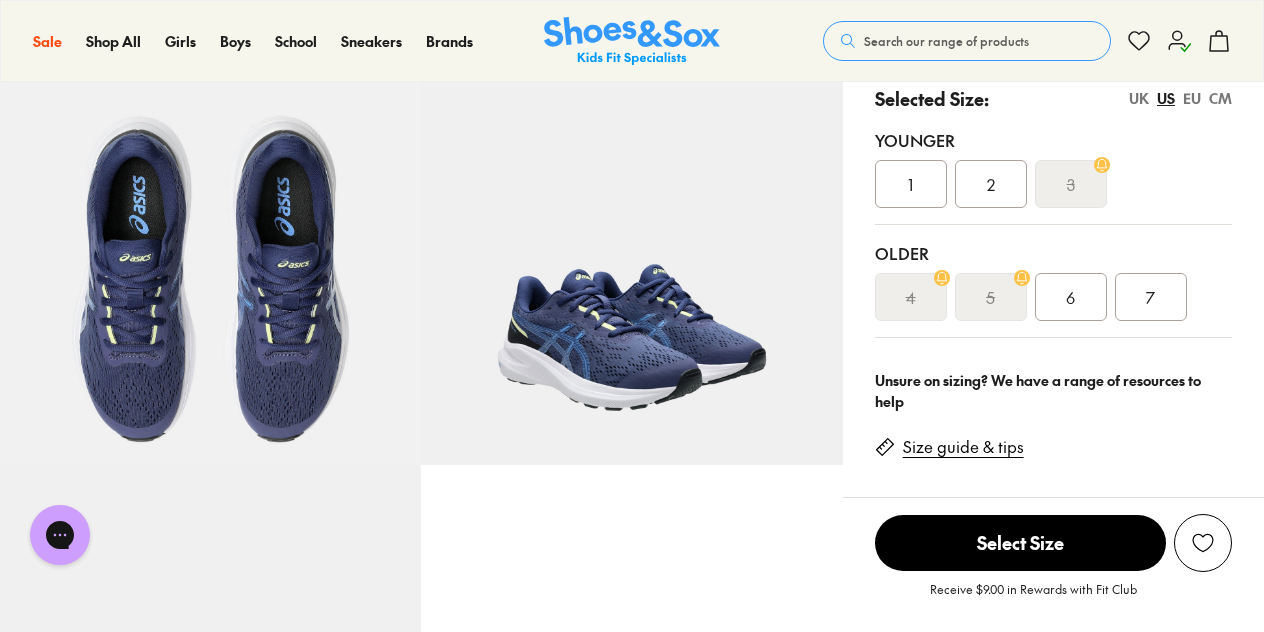 click on "6" at bounding box center [1070, 297] 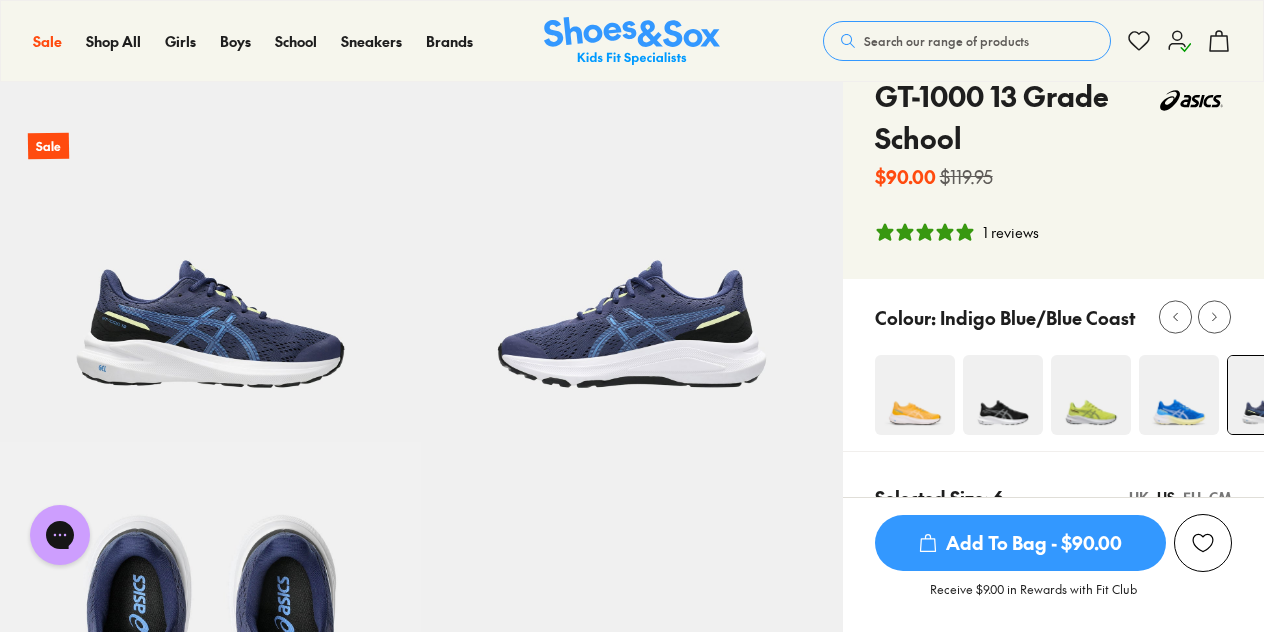 scroll, scrollTop: 100, scrollLeft: 0, axis: vertical 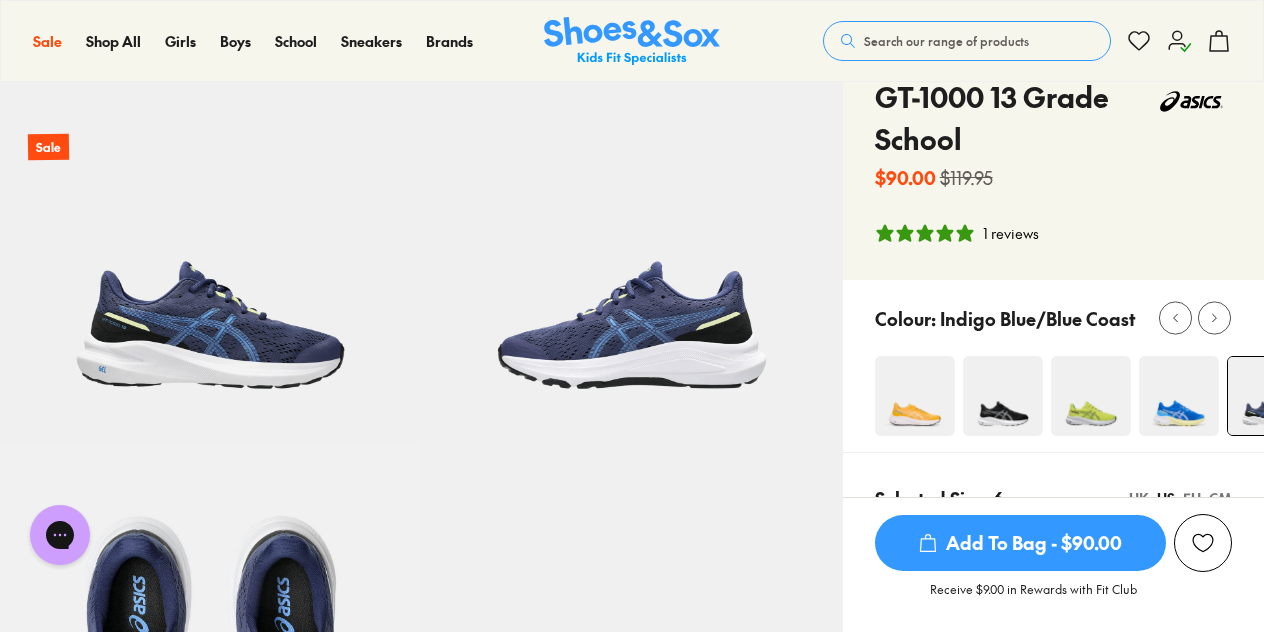 click at bounding box center [915, 396] 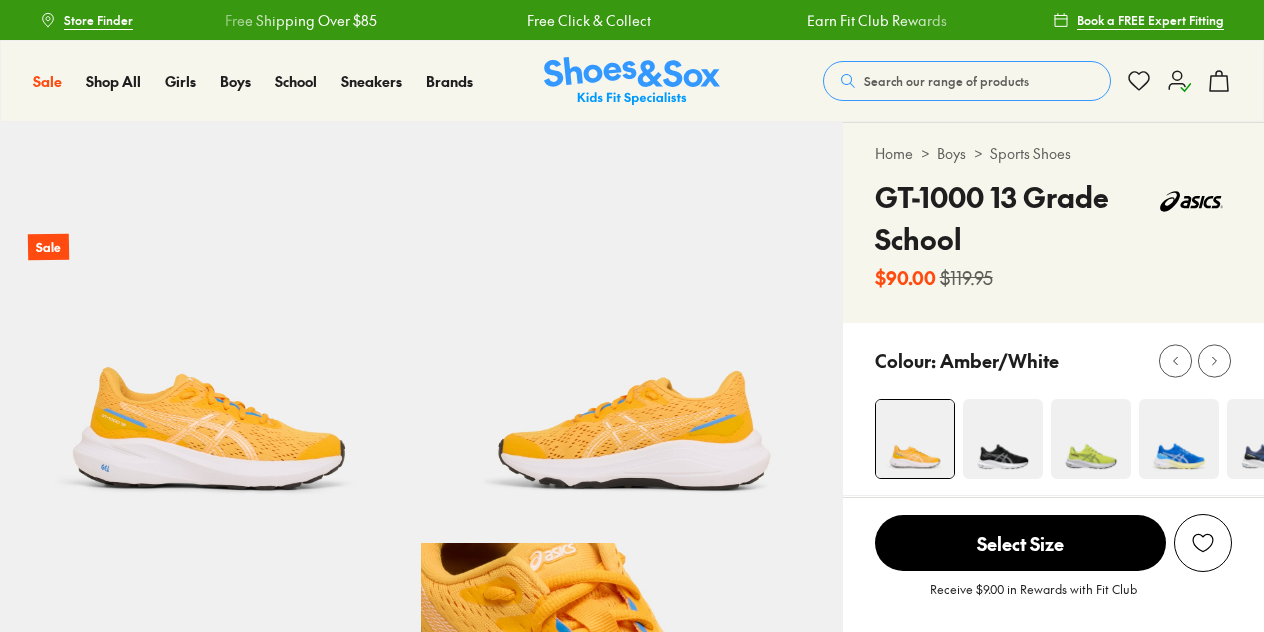 scroll, scrollTop: 0, scrollLeft: 0, axis: both 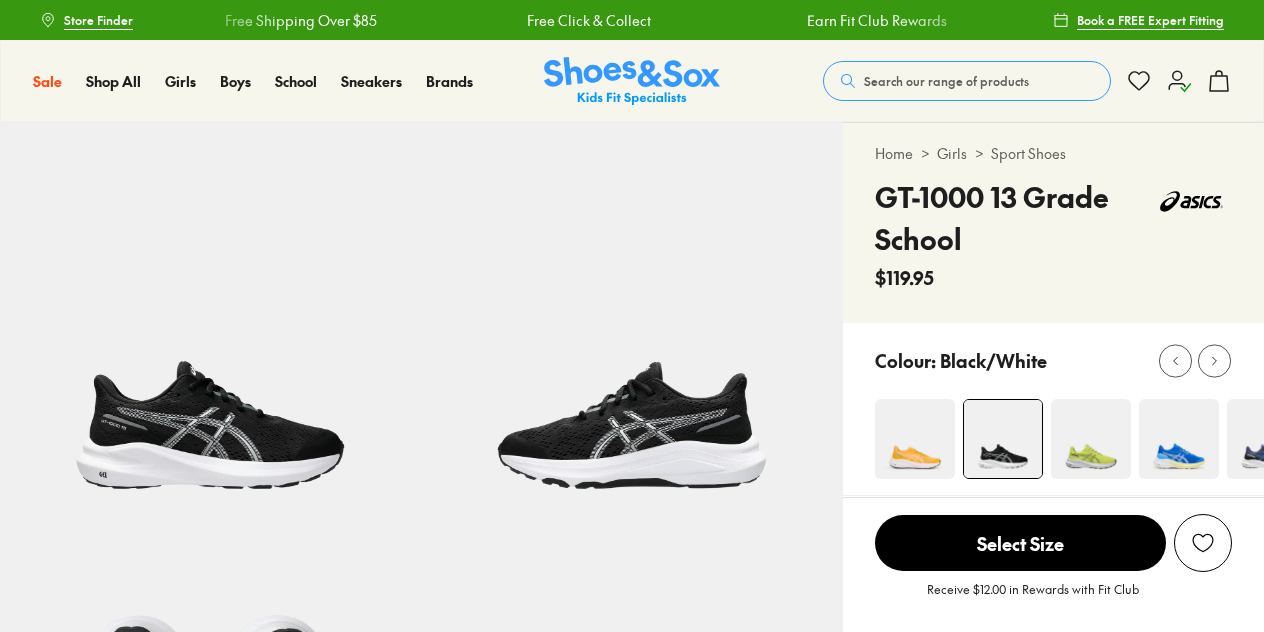 select on "*" 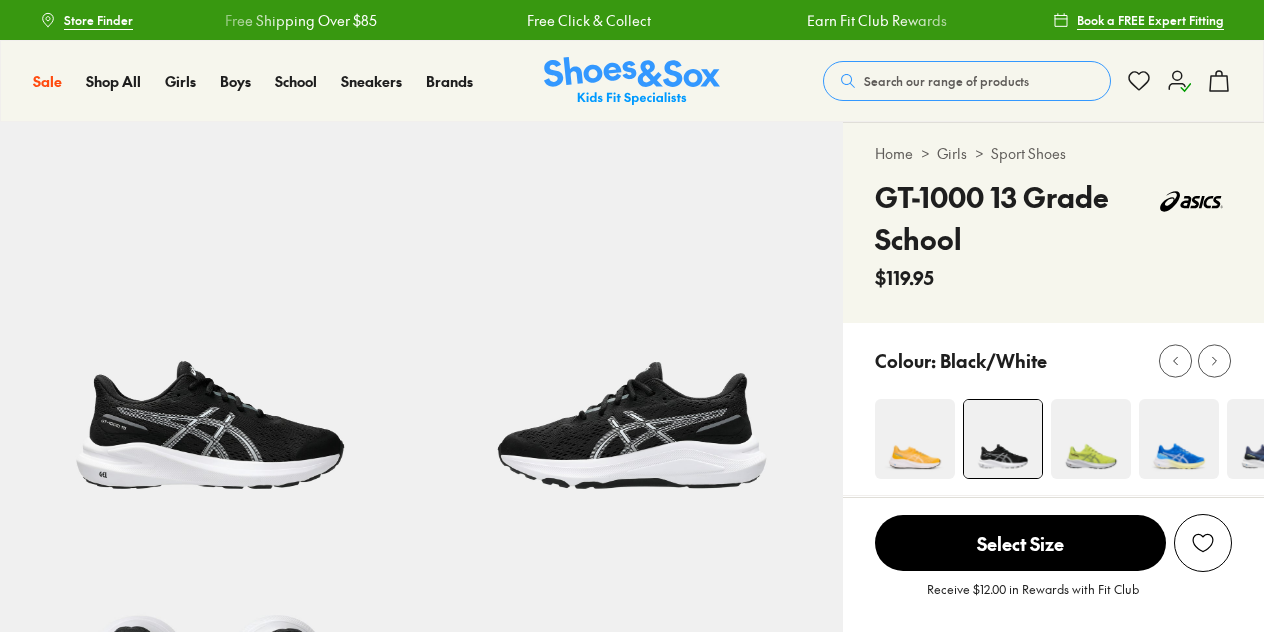 scroll, scrollTop: 0, scrollLeft: 0, axis: both 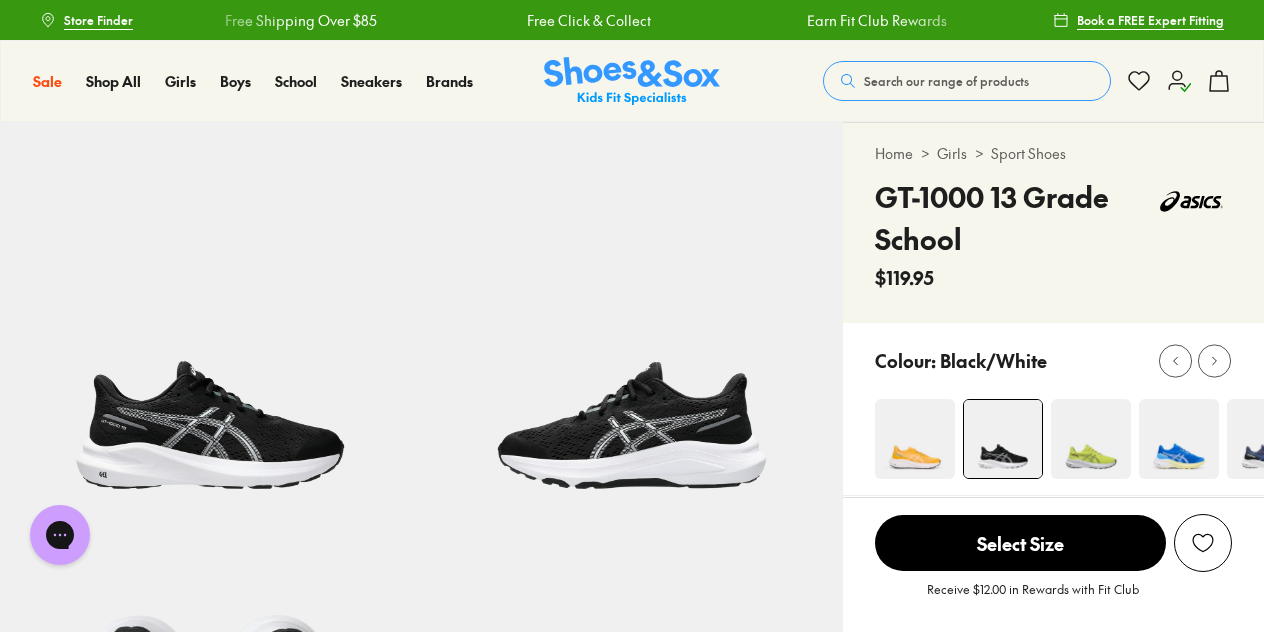 click at bounding box center [1091, 439] 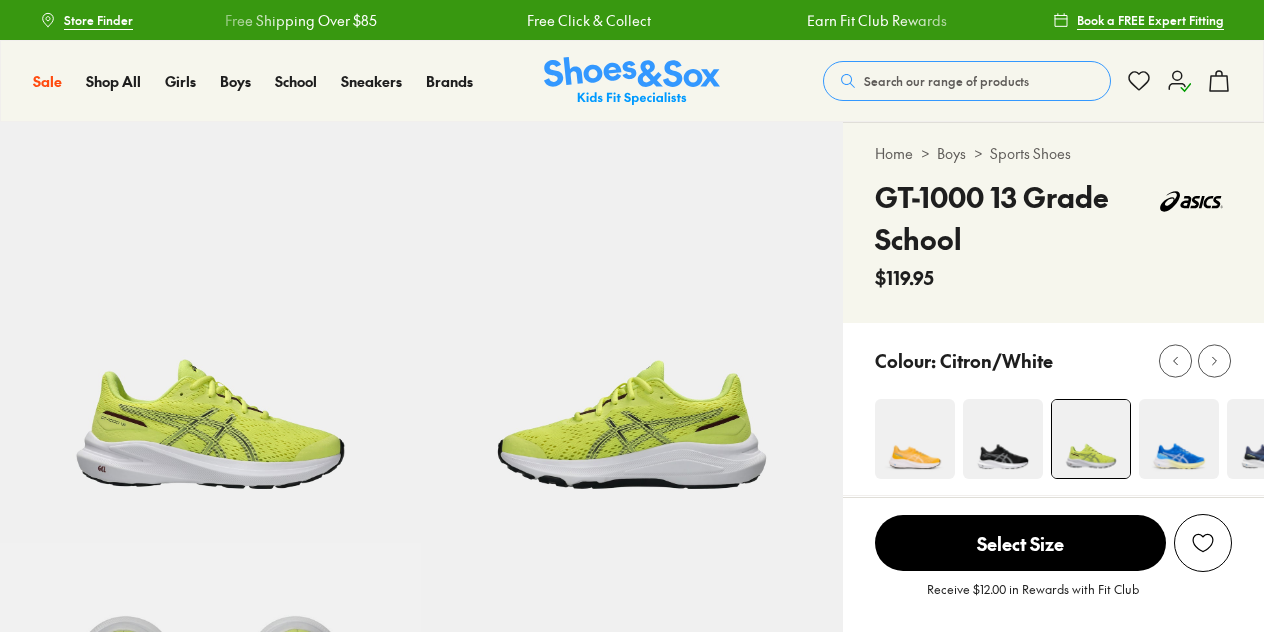 scroll, scrollTop: 0, scrollLeft: 0, axis: both 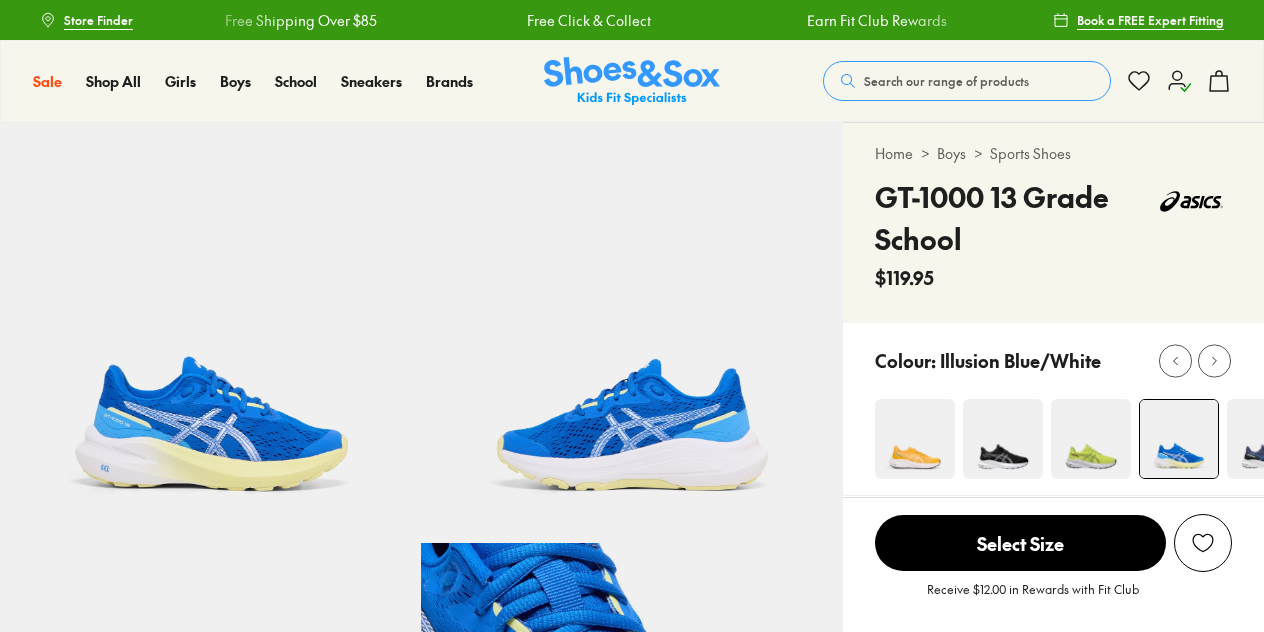 select on "*" 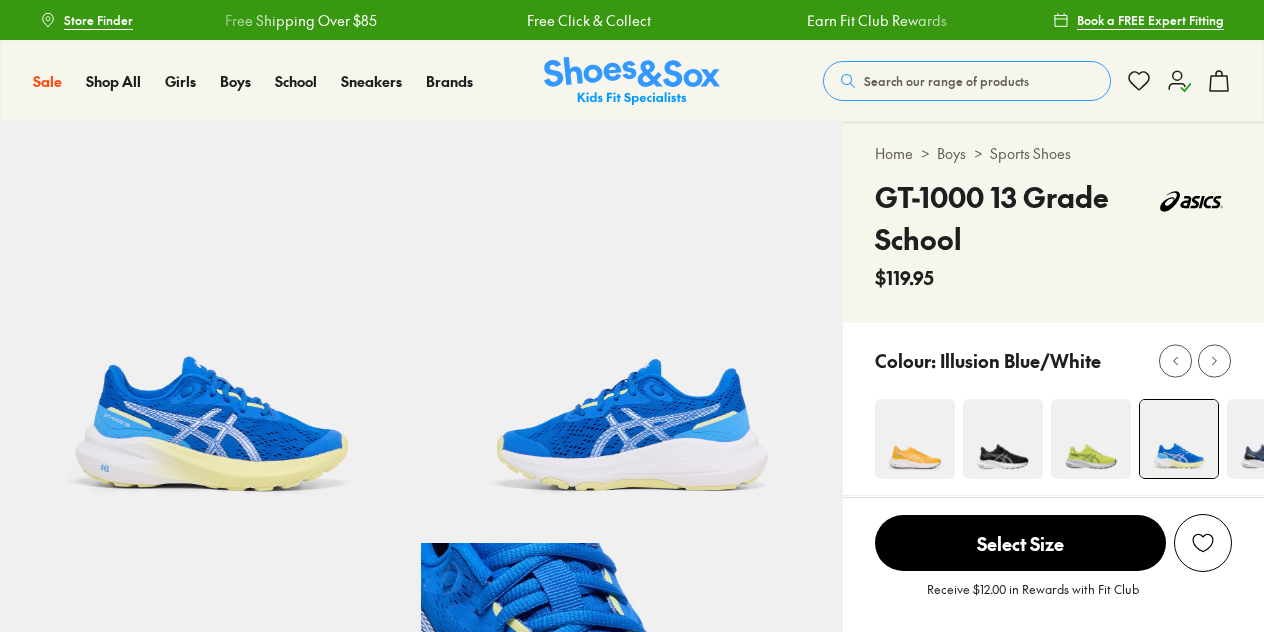 scroll, scrollTop: 0, scrollLeft: 0, axis: both 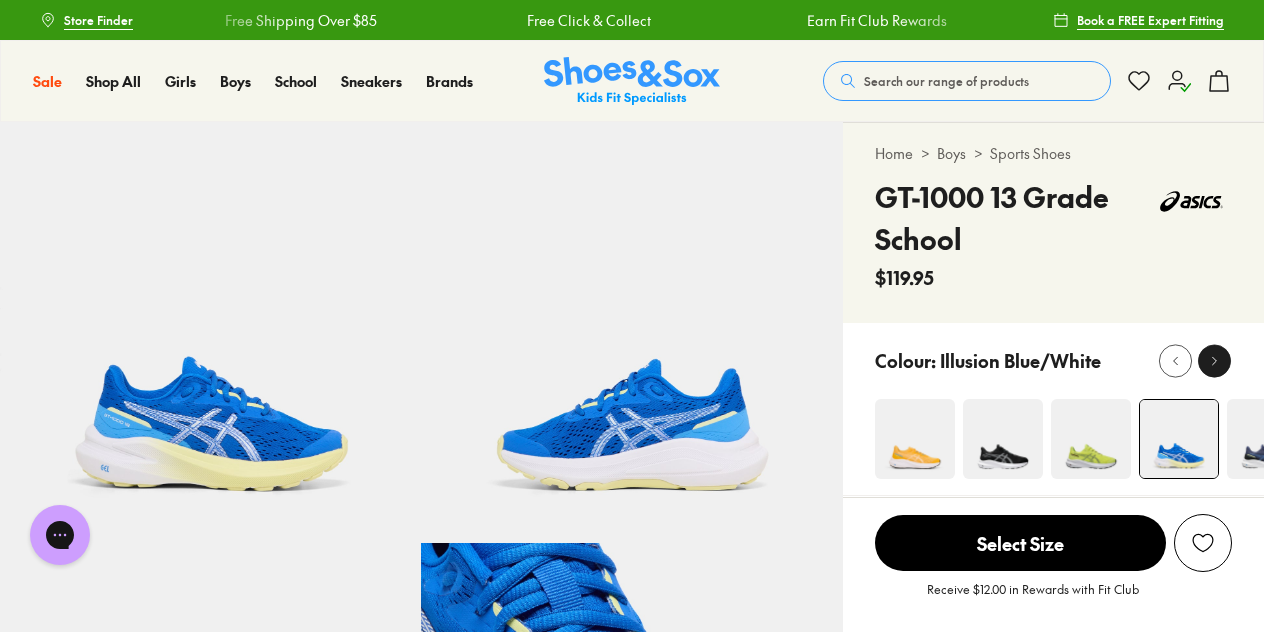 click 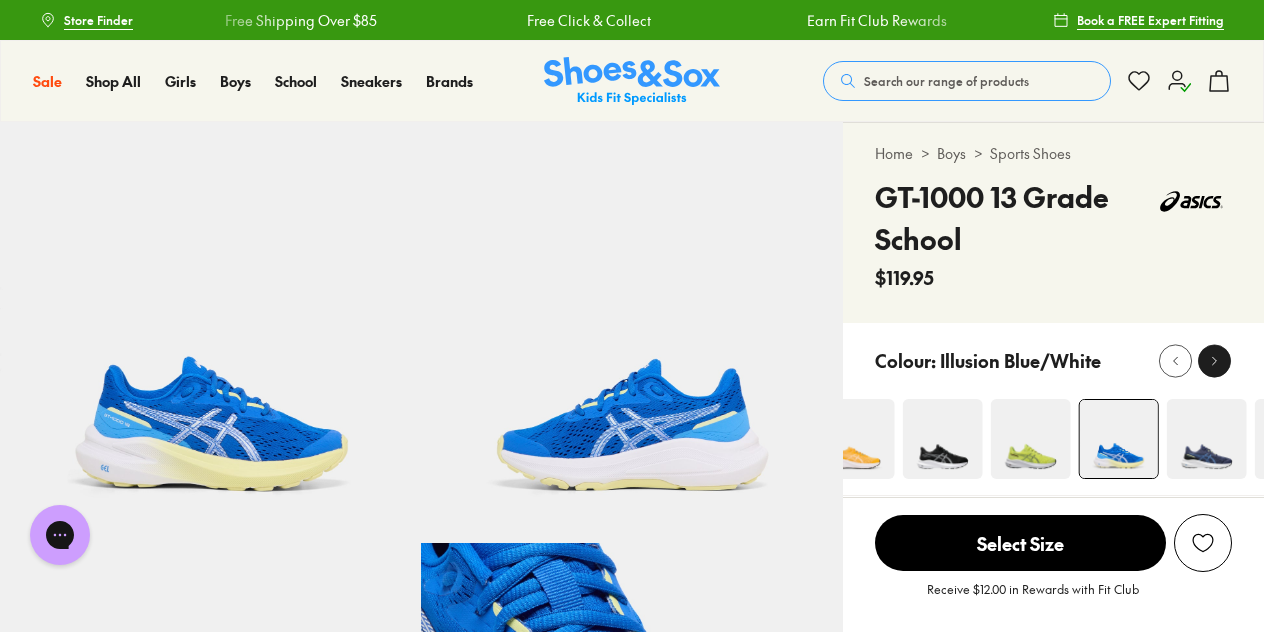 click at bounding box center [1214, 360] 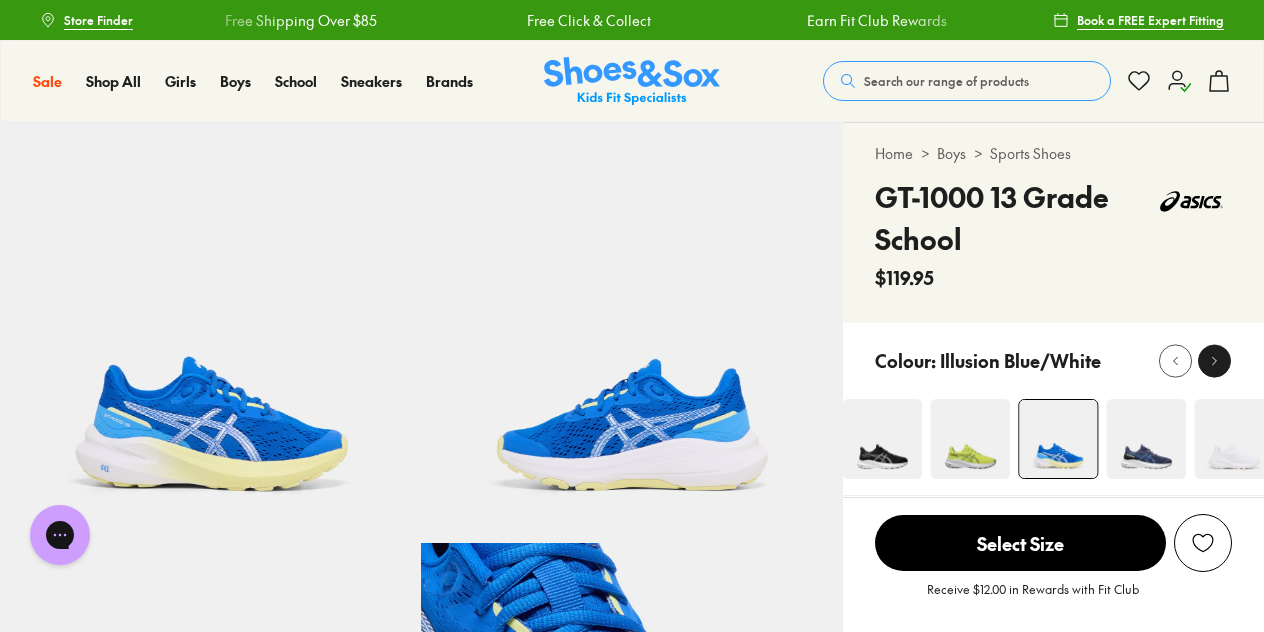 click at bounding box center [1214, 360] 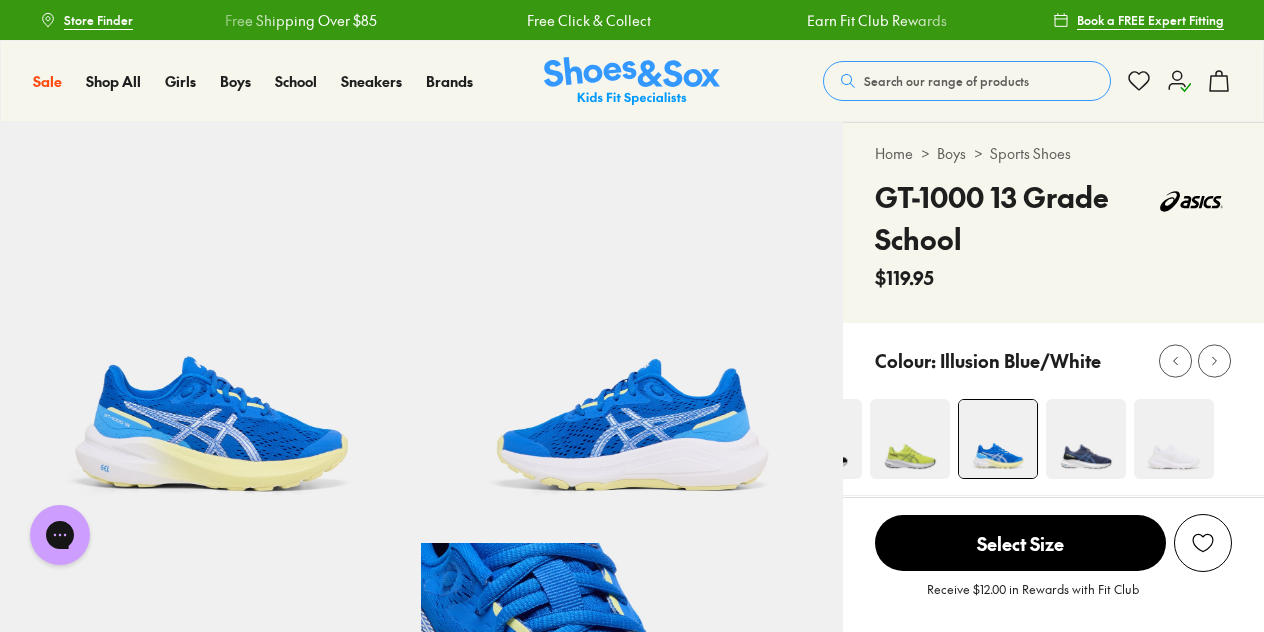 click at bounding box center (1086, 439) 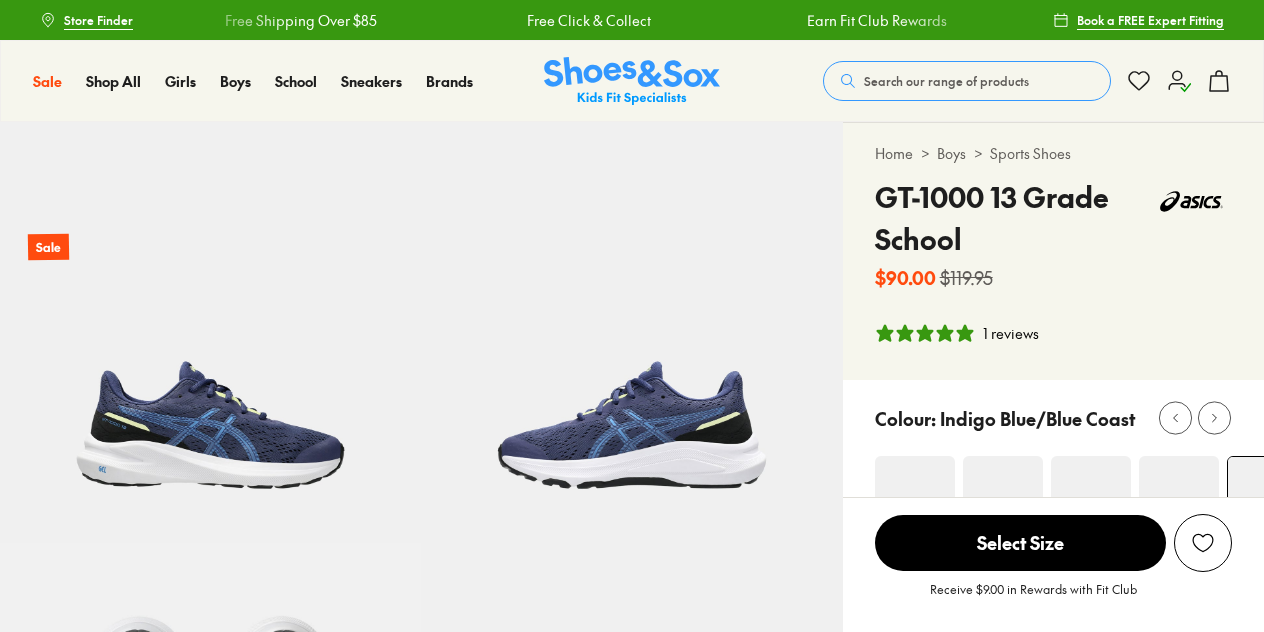 scroll, scrollTop: 0, scrollLeft: 0, axis: both 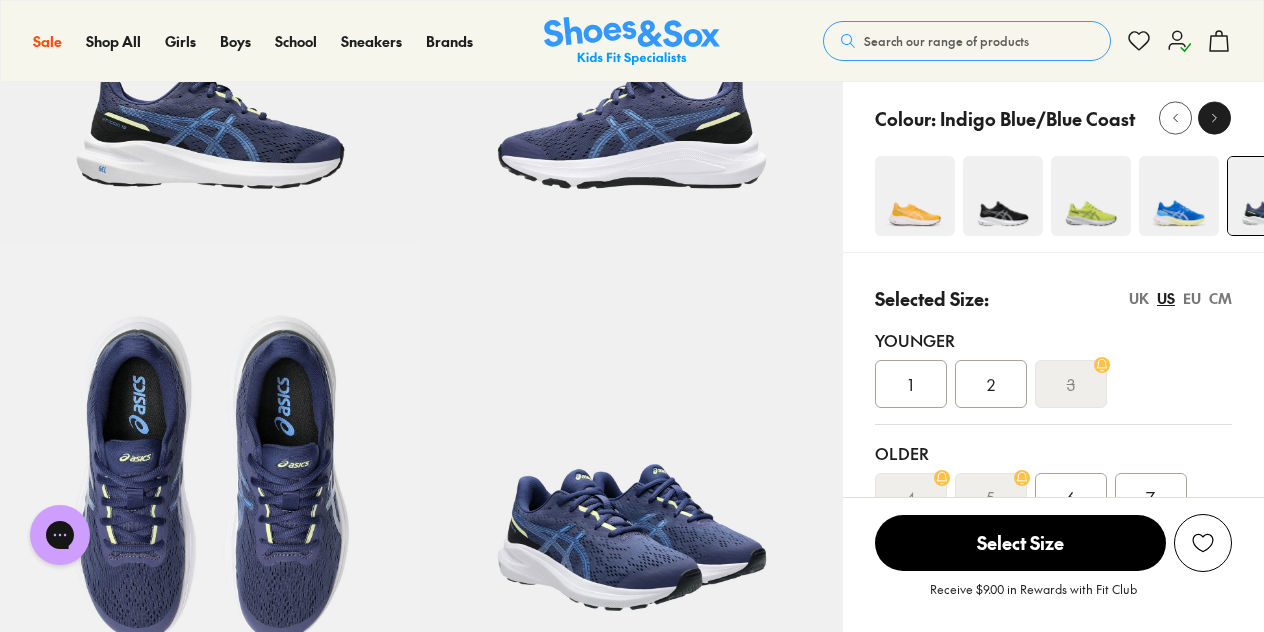 click 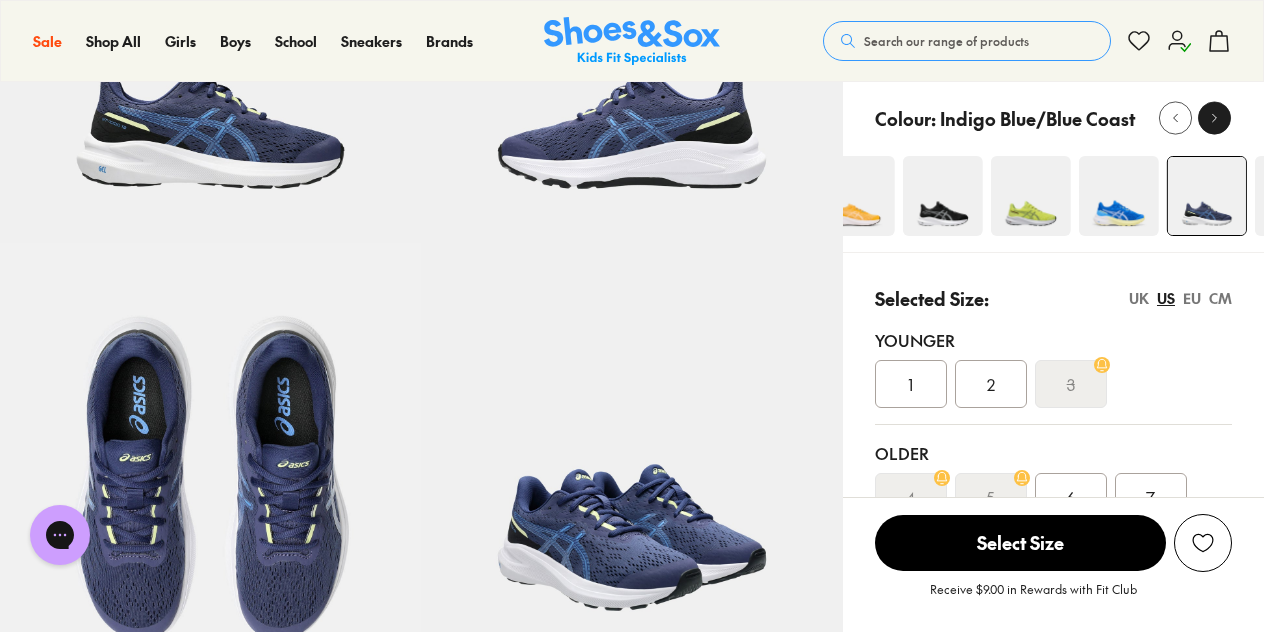 click 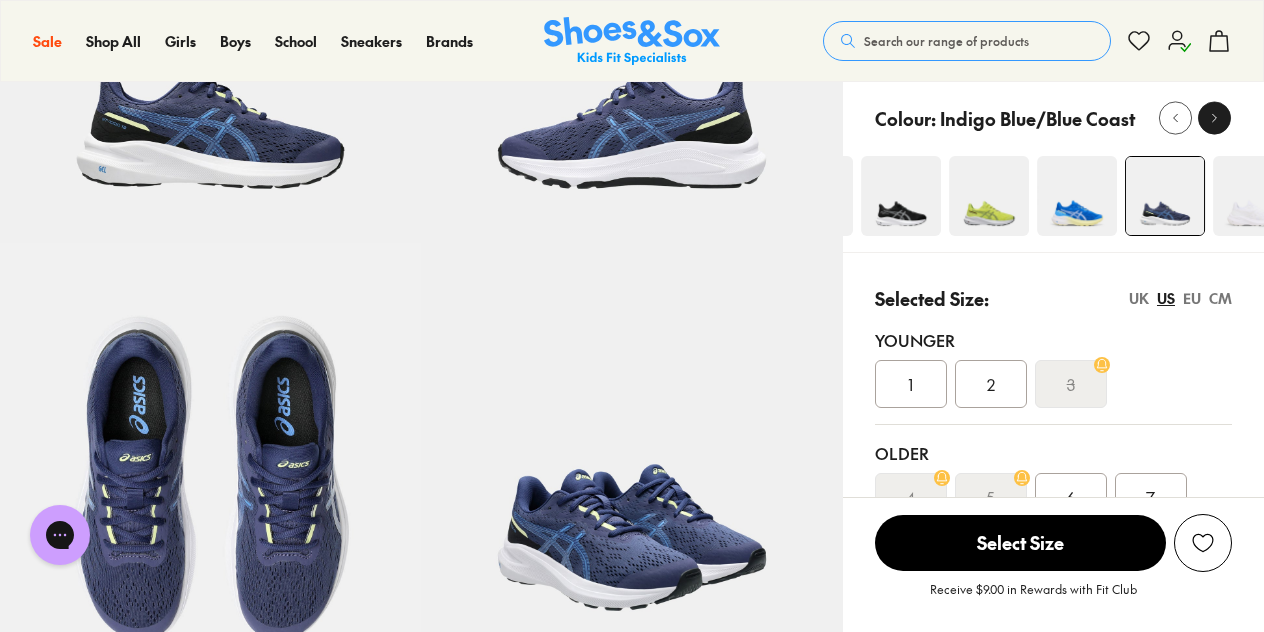 click 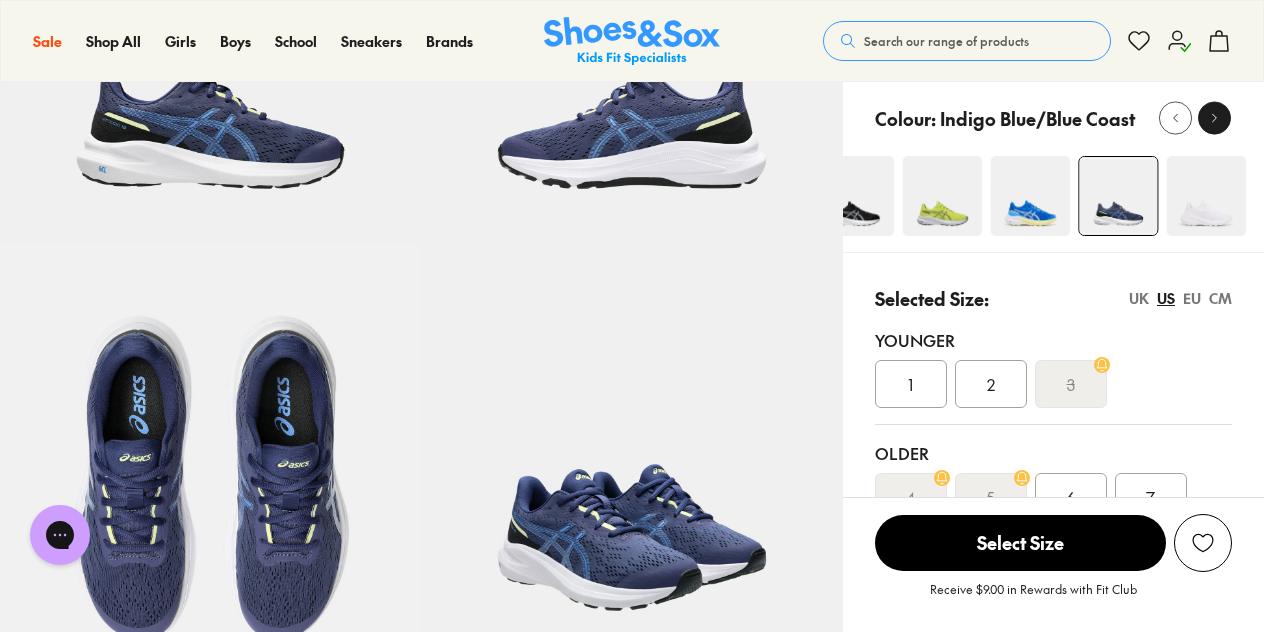 click 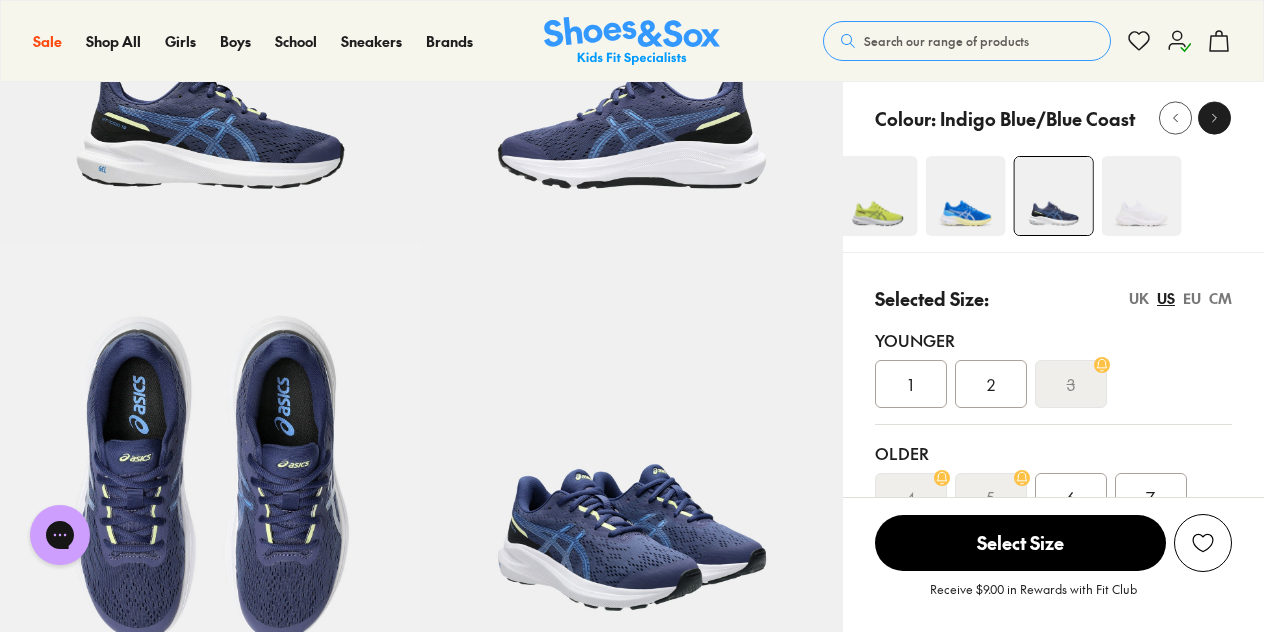 click 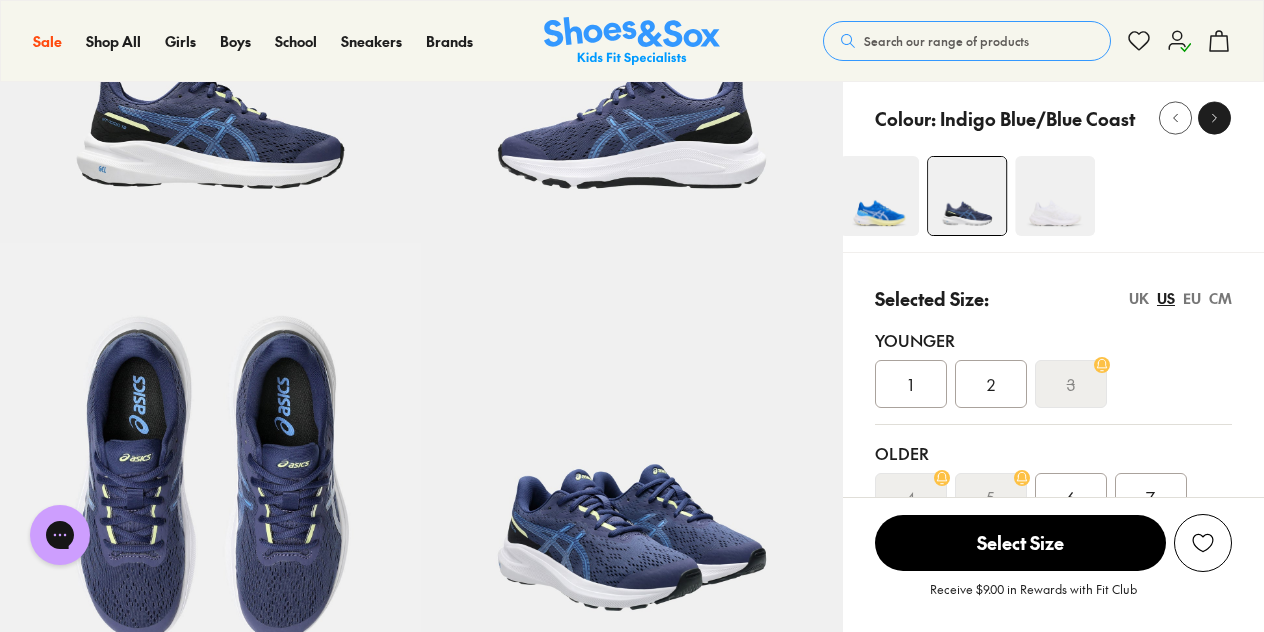 click 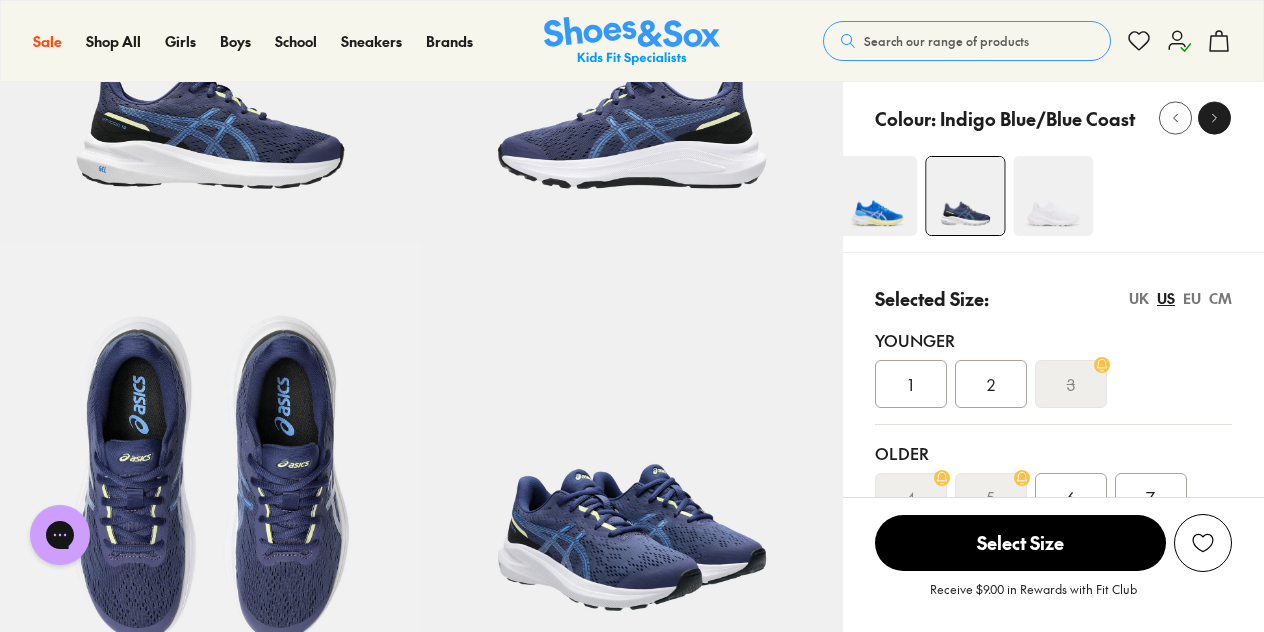 click 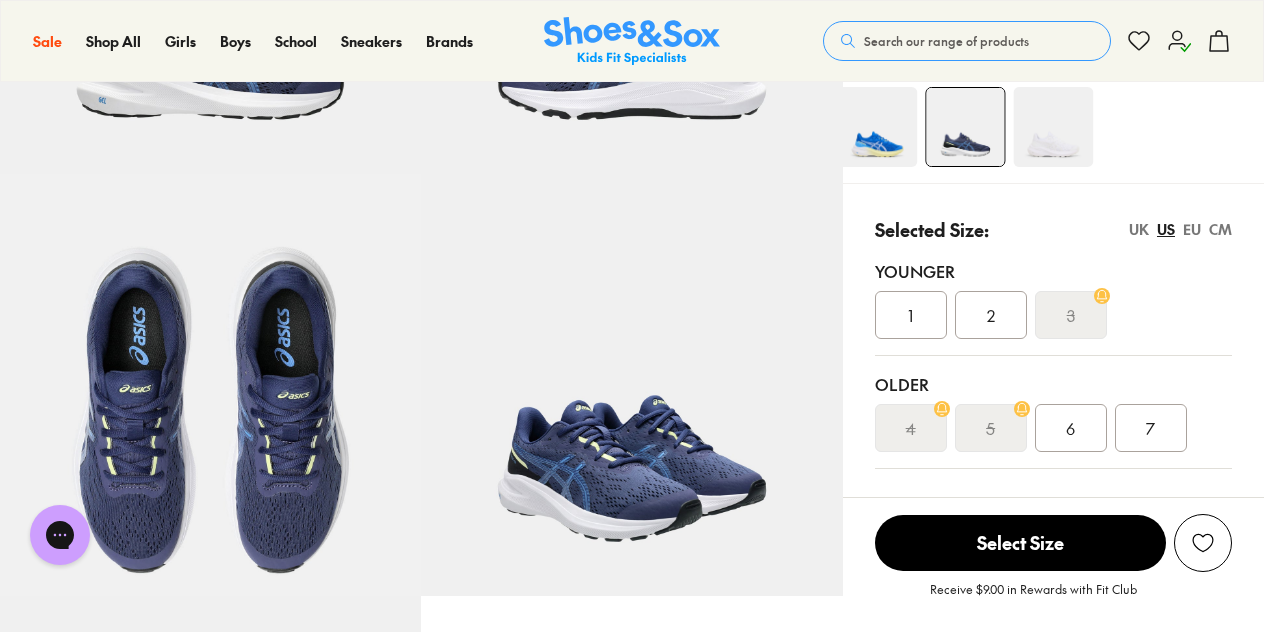 scroll, scrollTop: 400, scrollLeft: 0, axis: vertical 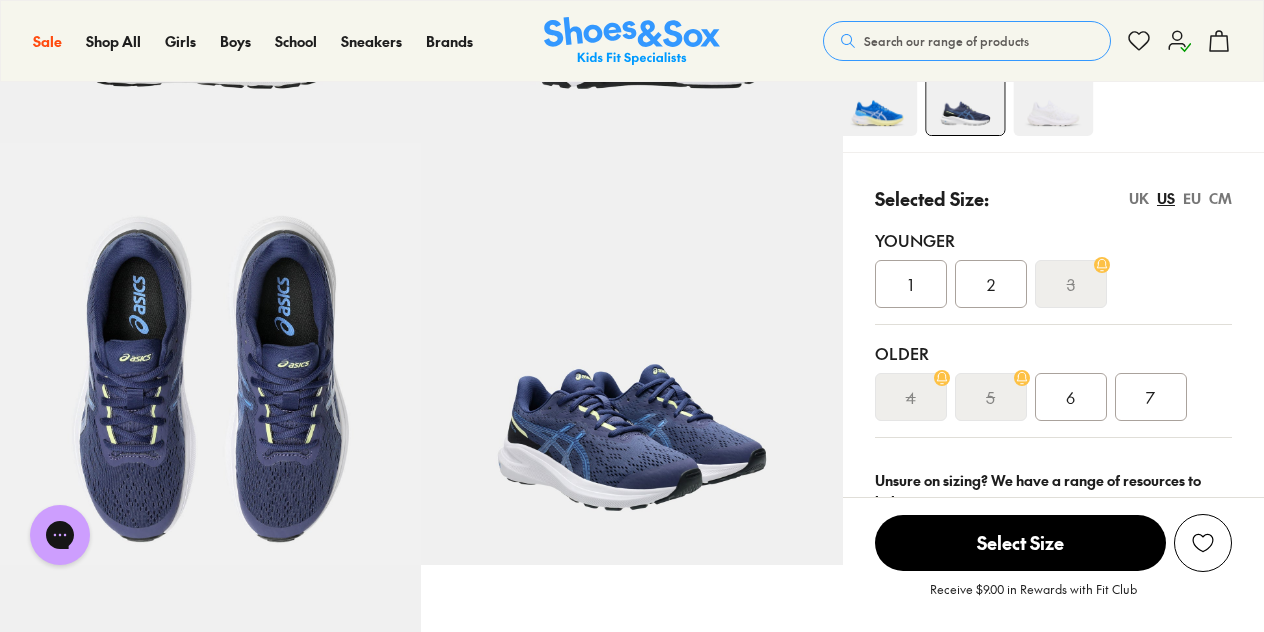 click on "6" at bounding box center [1071, 397] 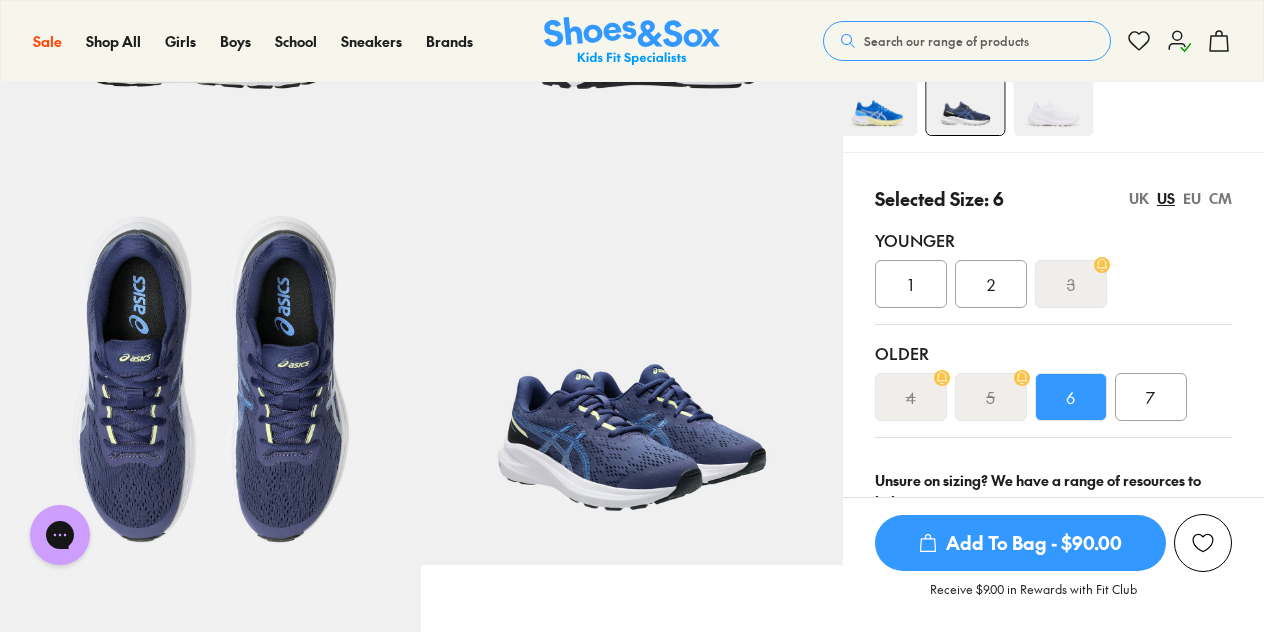 click on "Add To Bag - $90.00" at bounding box center (1020, 543) 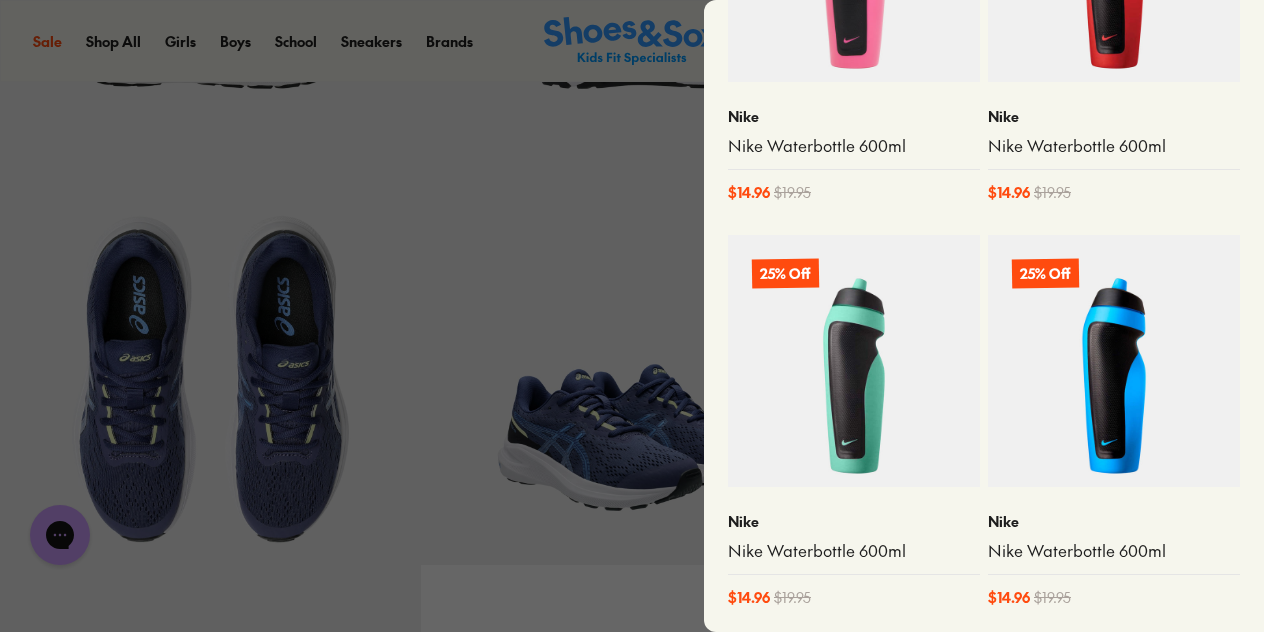 scroll, scrollTop: 1004, scrollLeft: 0, axis: vertical 